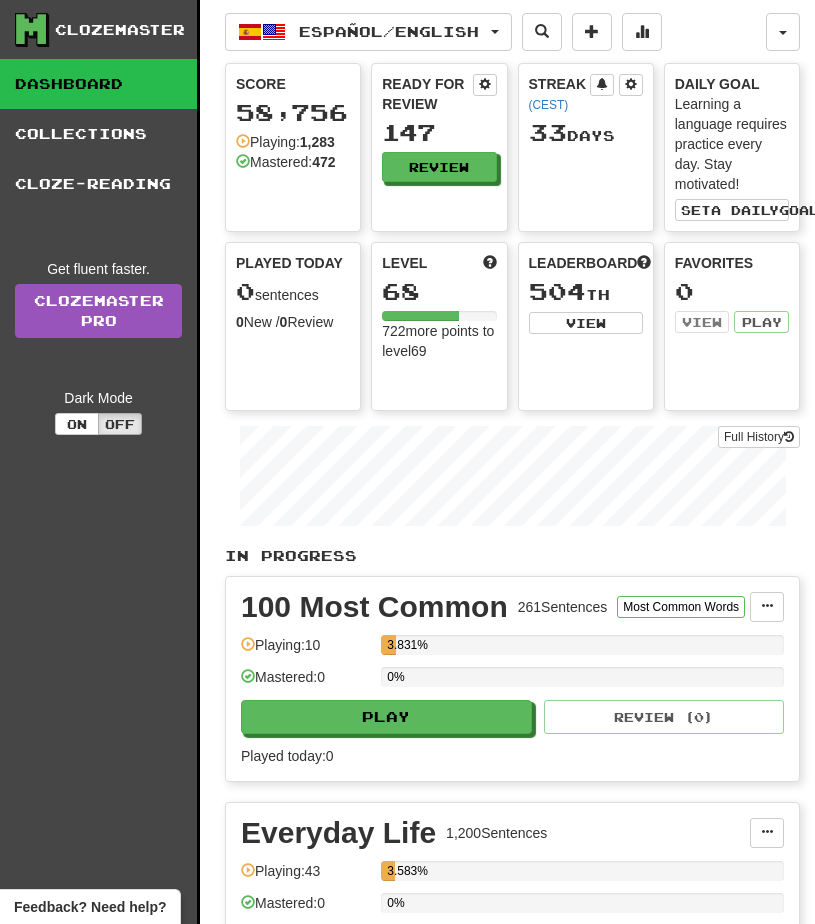 scroll, scrollTop: 0, scrollLeft: 0, axis: both 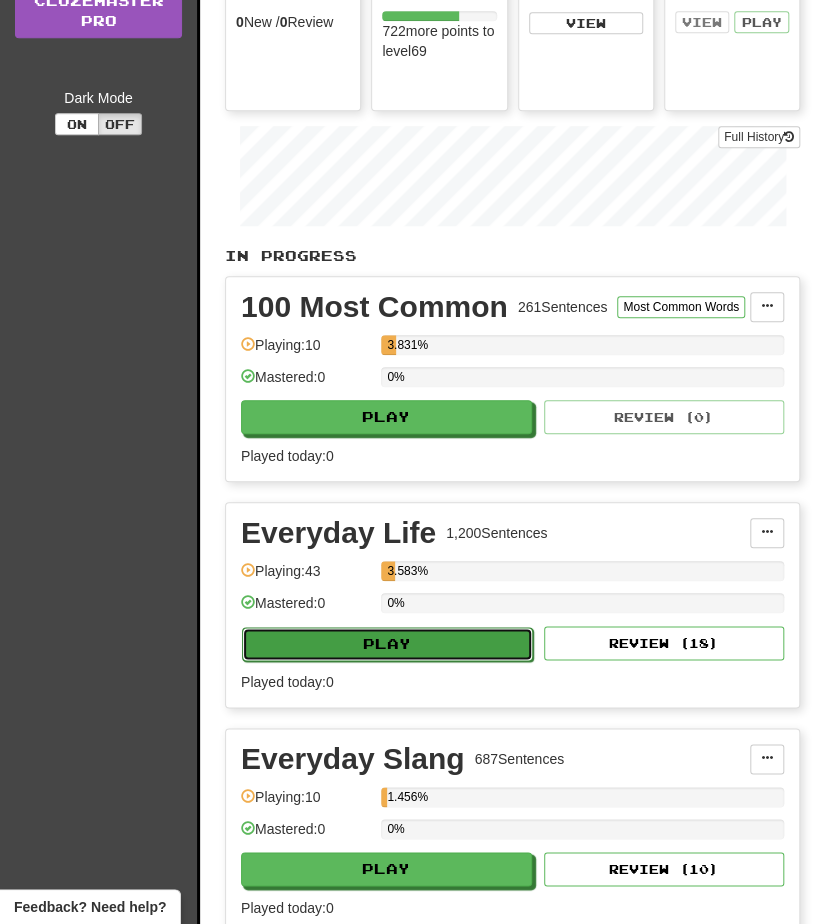 click on "Play" at bounding box center [387, 644] 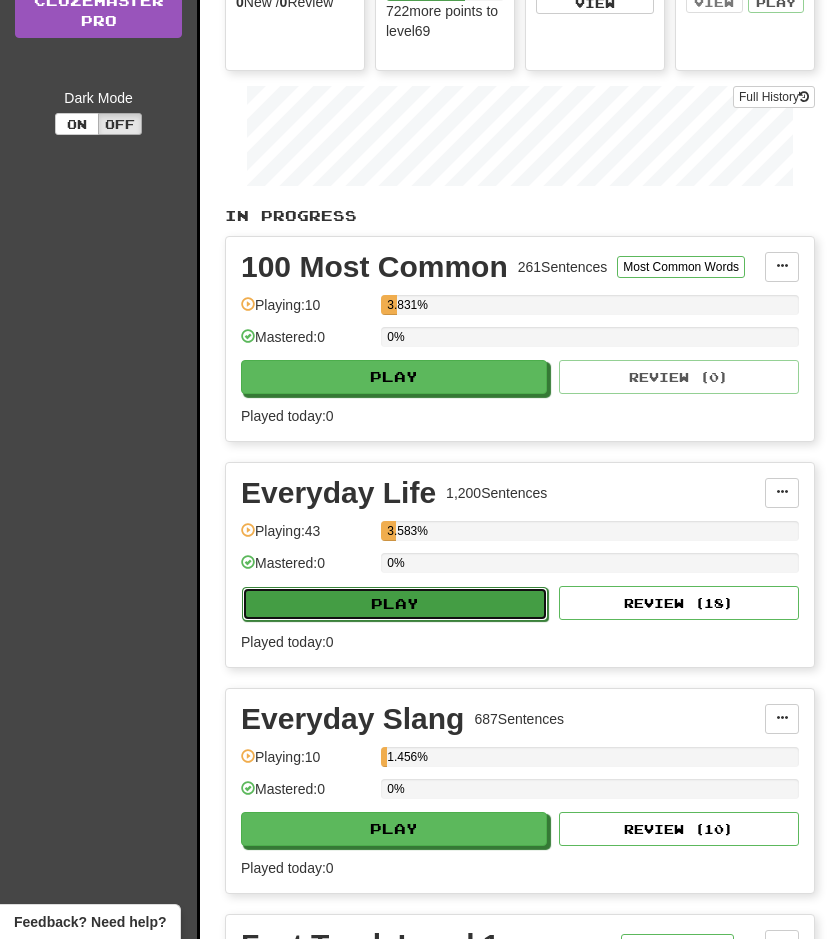 select on "**" 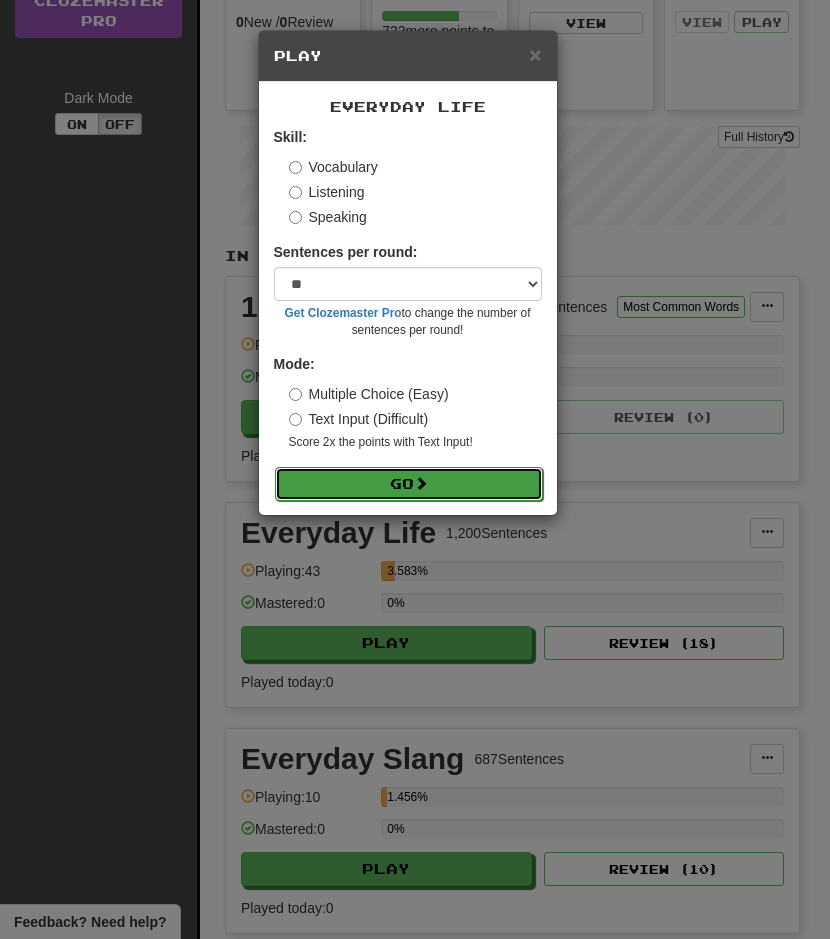 click on "Go" at bounding box center (409, 484) 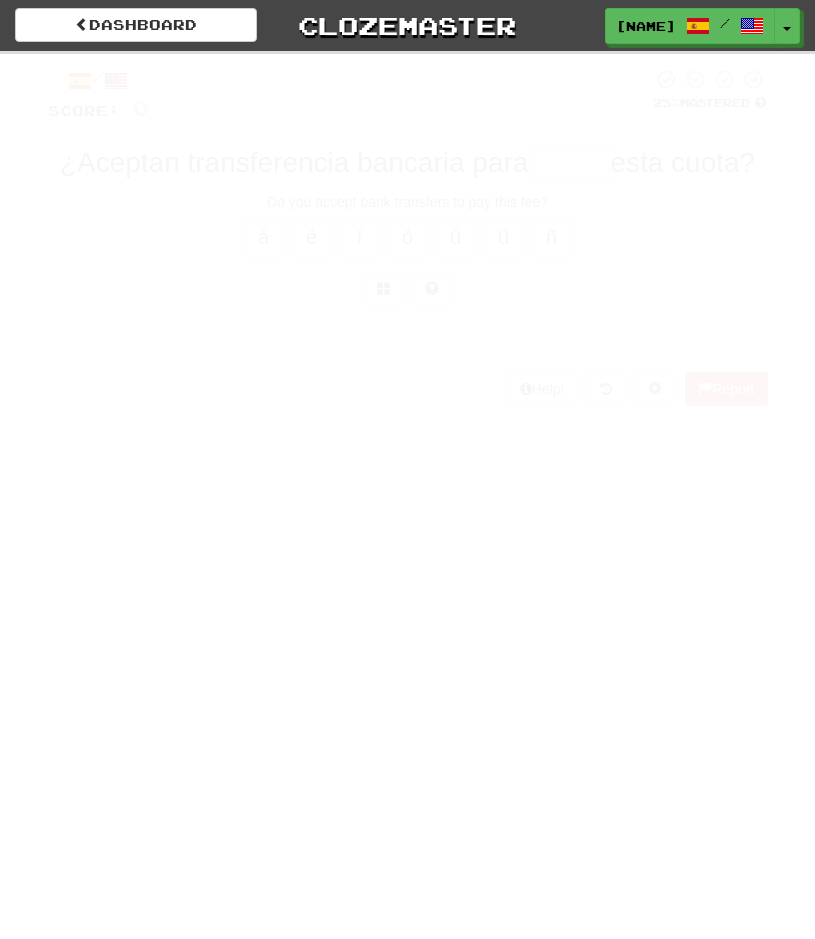 scroll, scrollTop: 0, scrollLeft: 0, axis: both 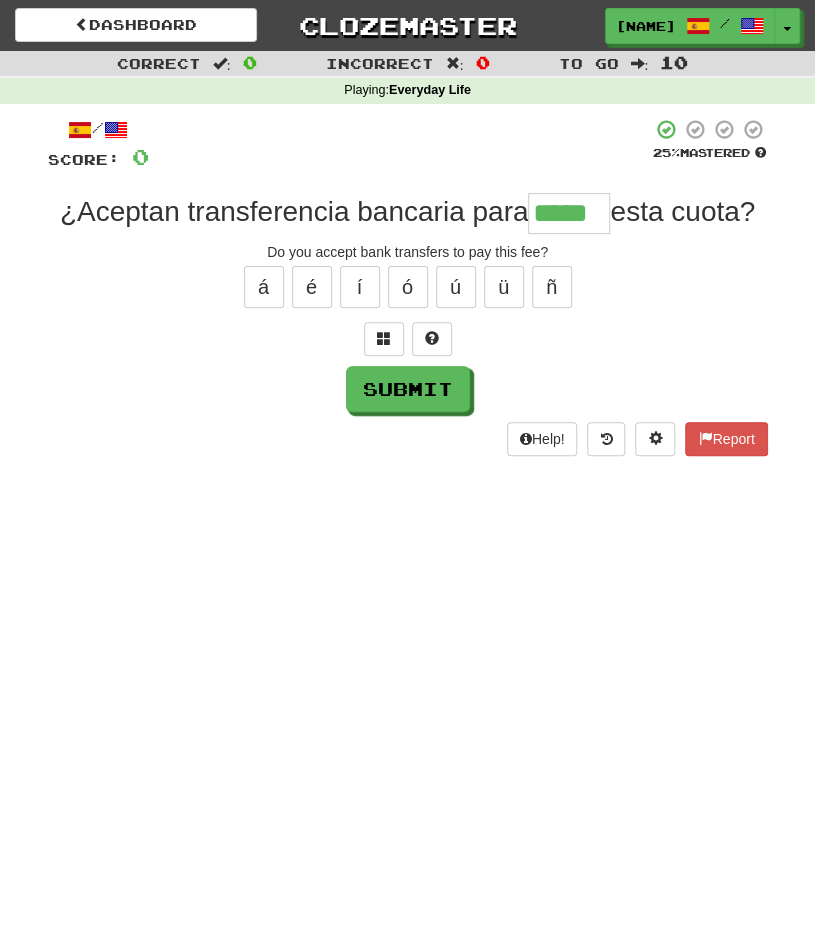 type on "*****" 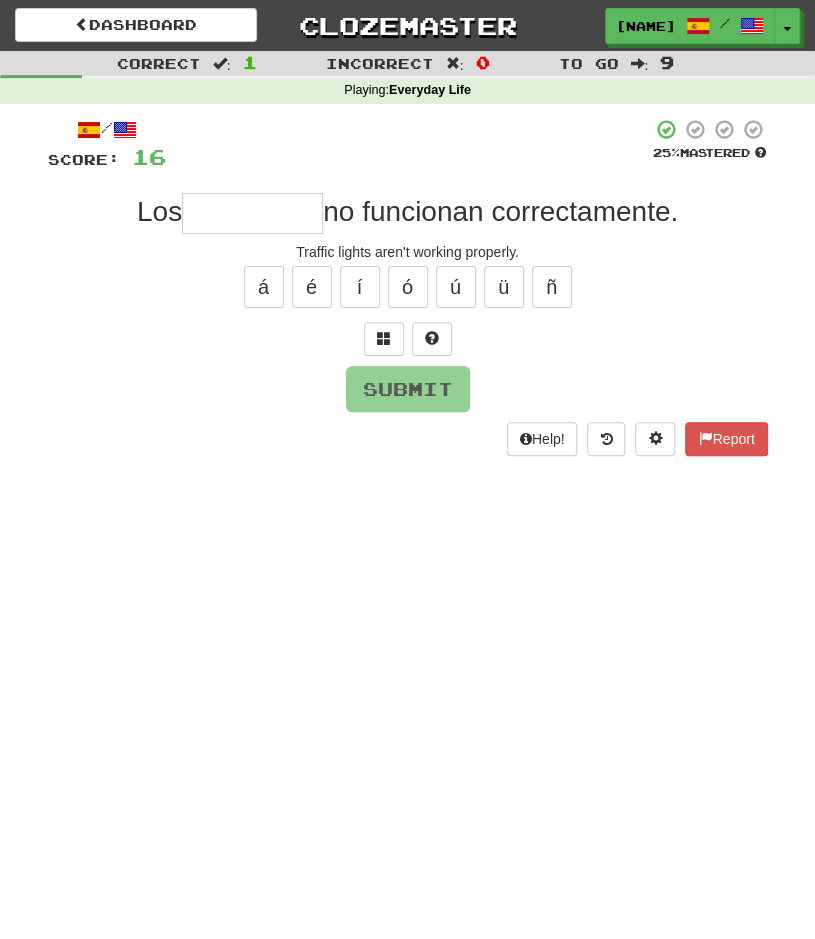 click at bounding box center (252, 213) 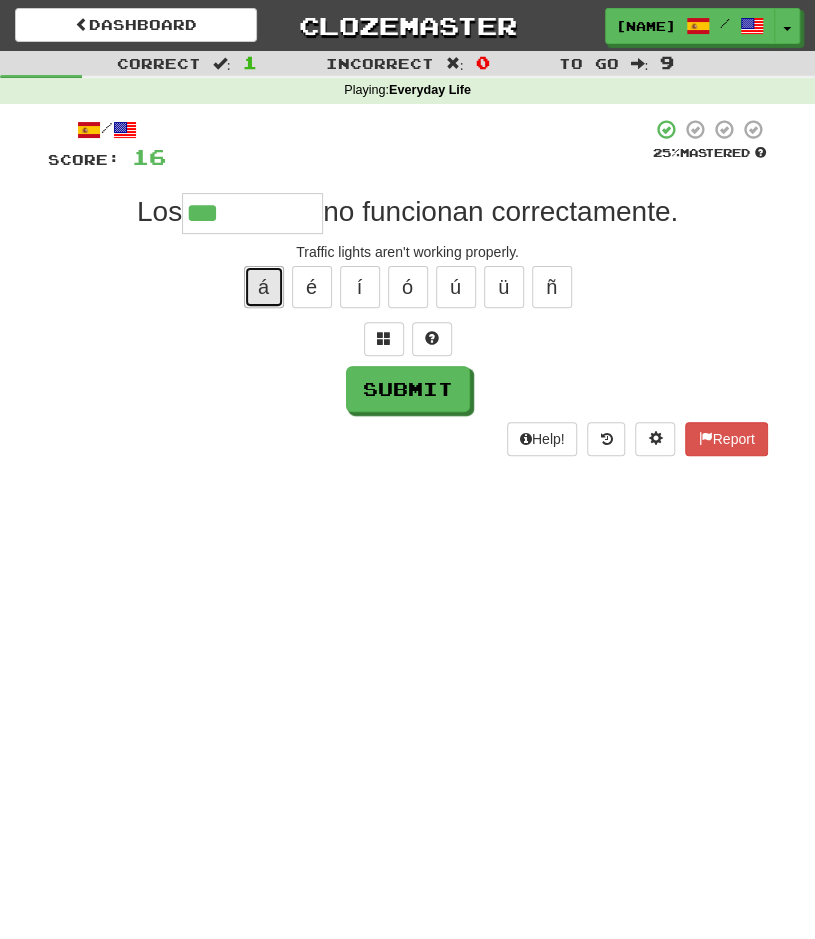 click on "á" at bounding box center (264, 287) 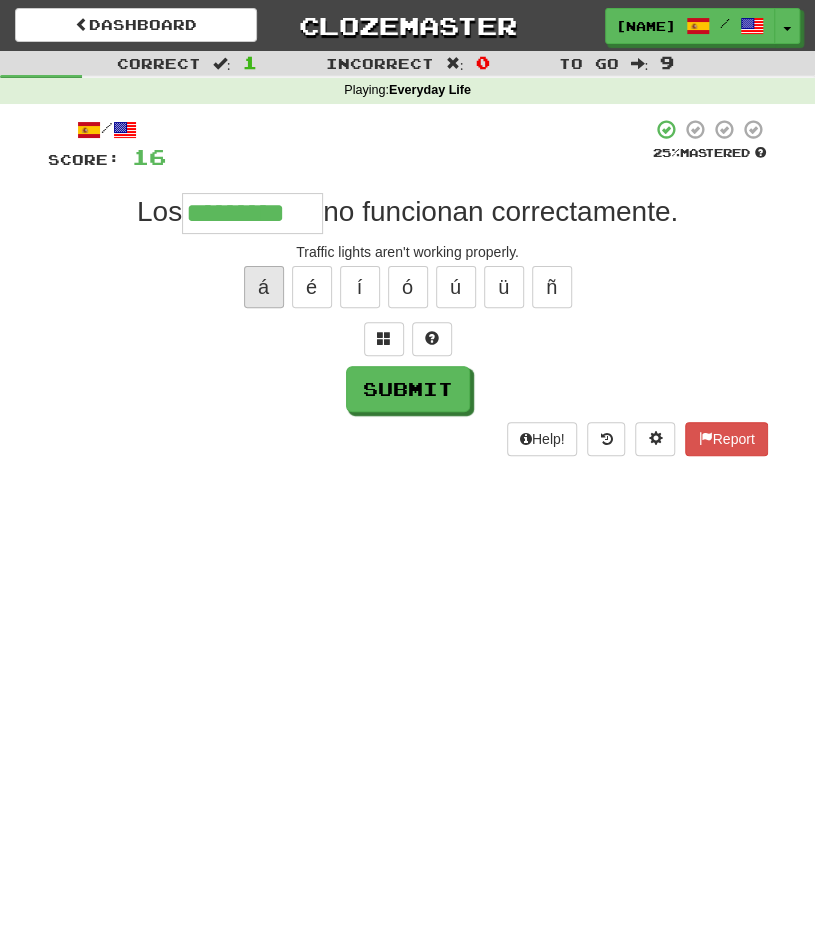 type on "*********" 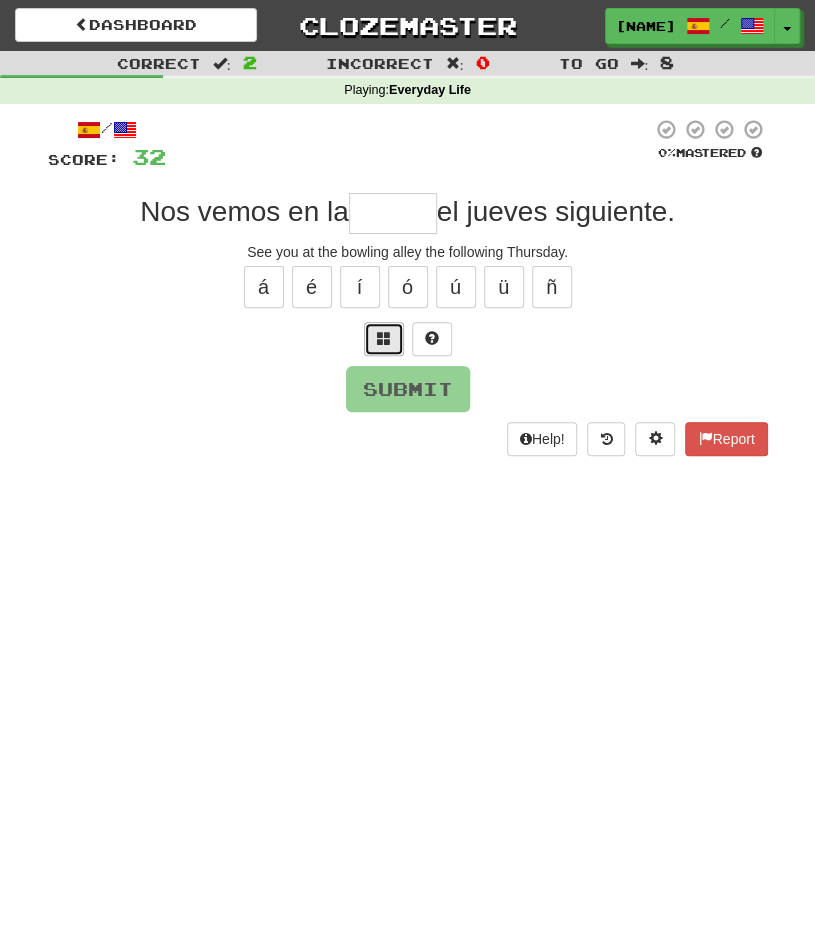 click at bounding box center (384, 338) 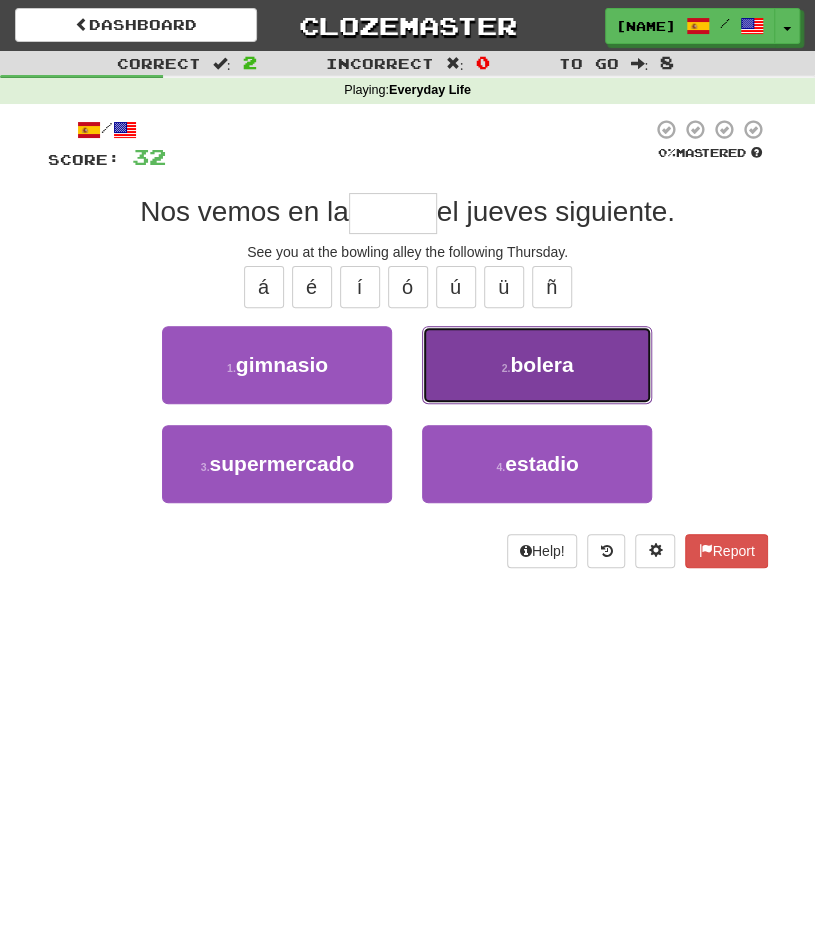 click on "bolera" at bounding box center [541, 364] 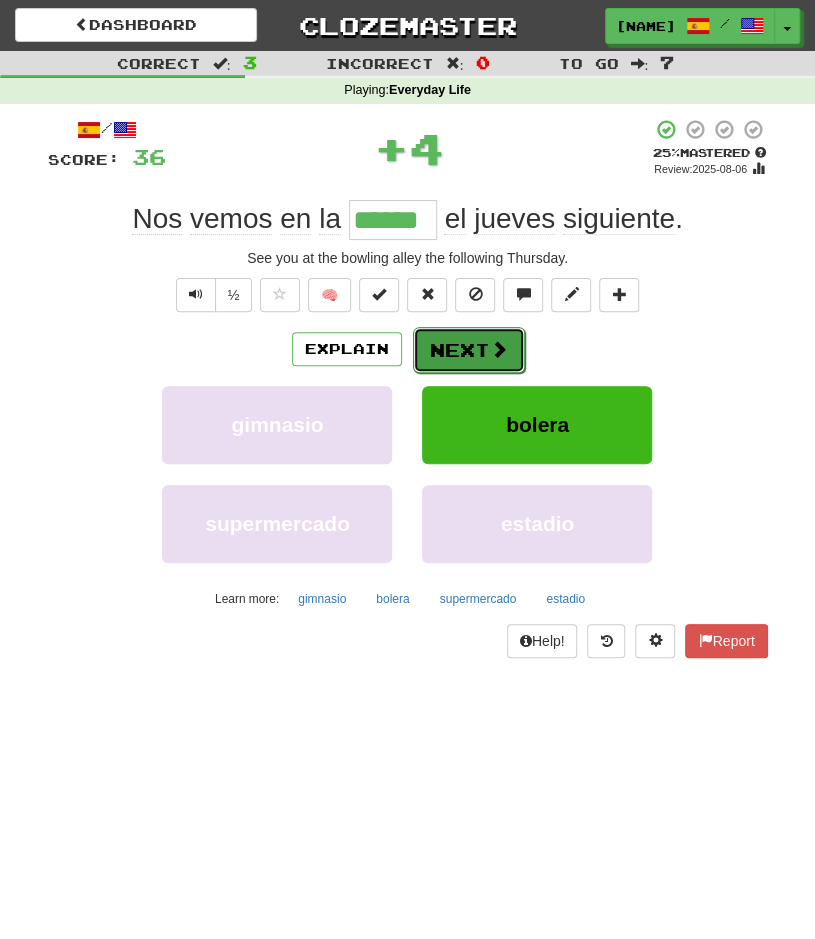click on "Next" at bounding box center (469, 350) 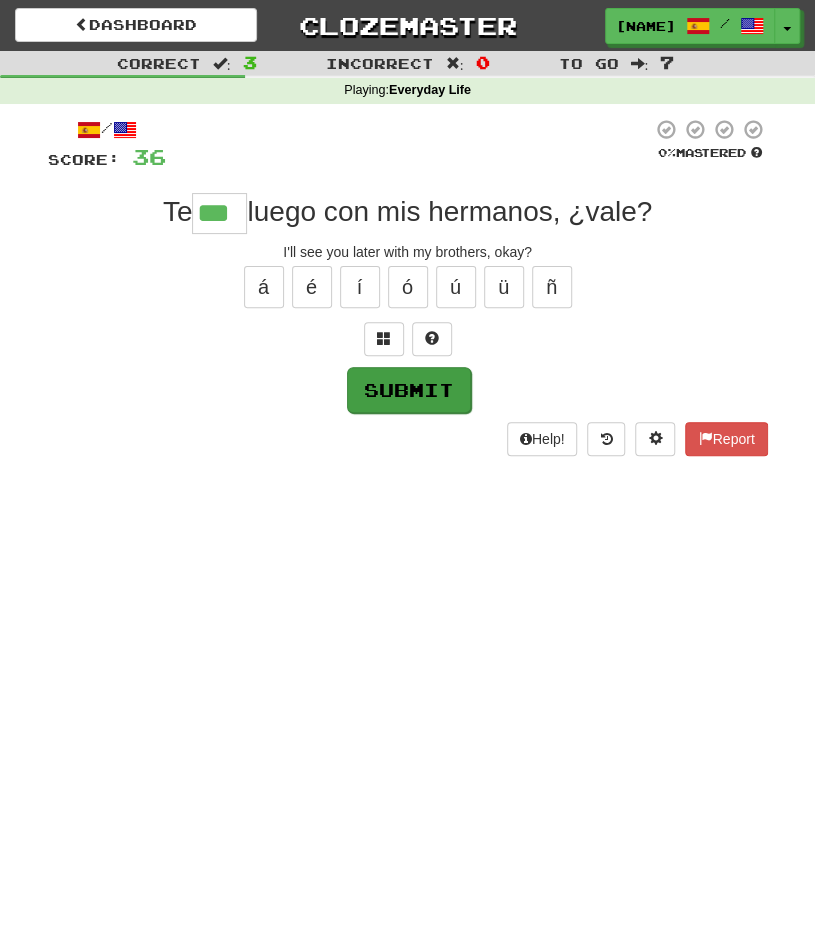 type on "***" 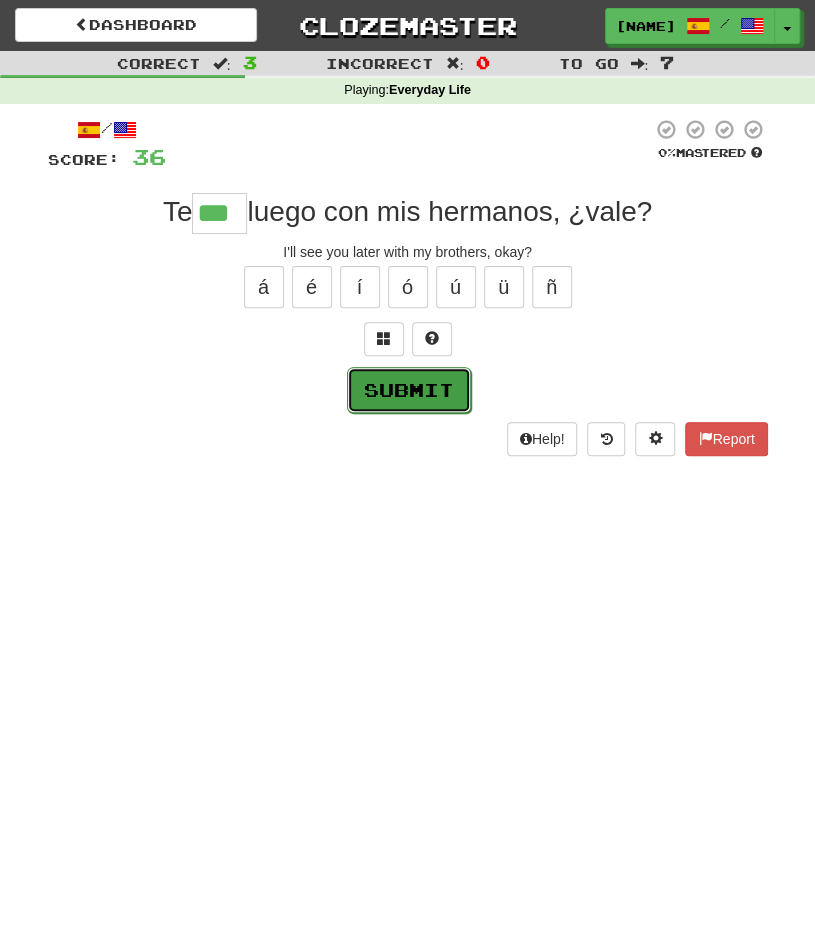 click on "Submit" at bounding box center [409, 390] 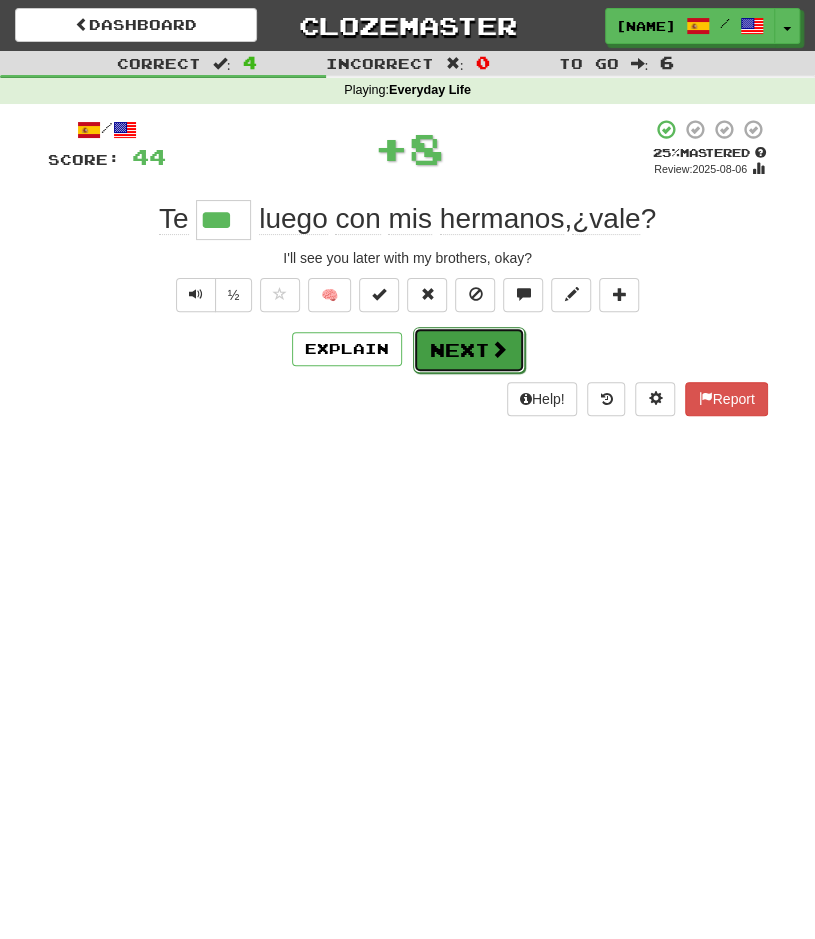 click on "Next" at bounding box center [469, 350] 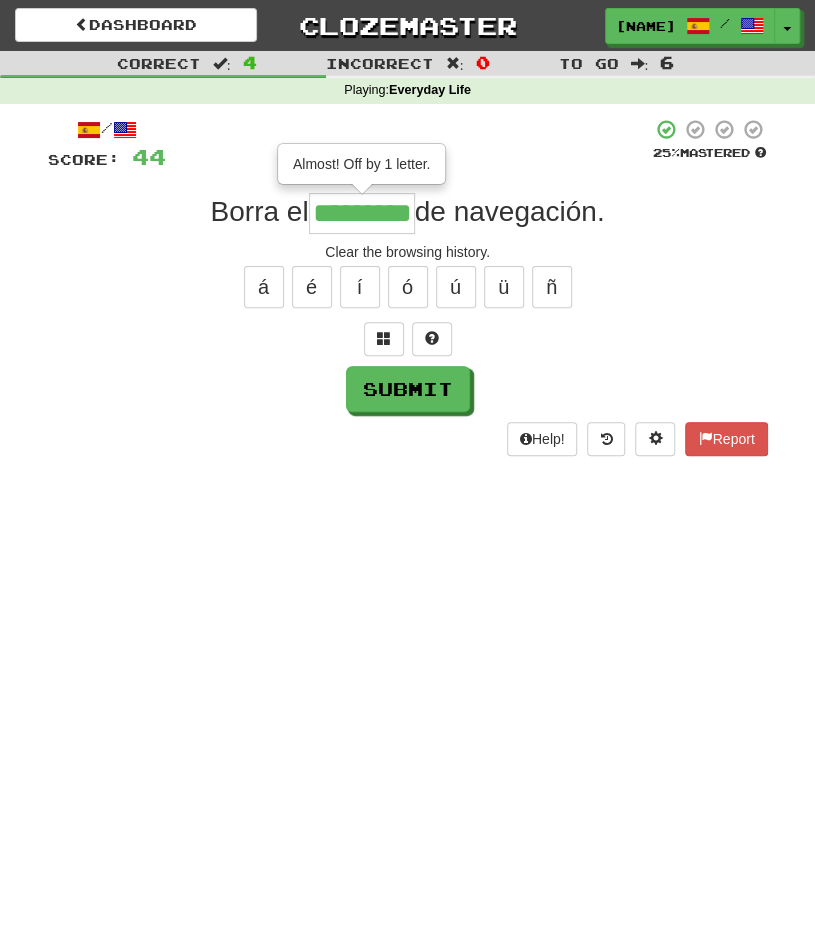 type on "*********" 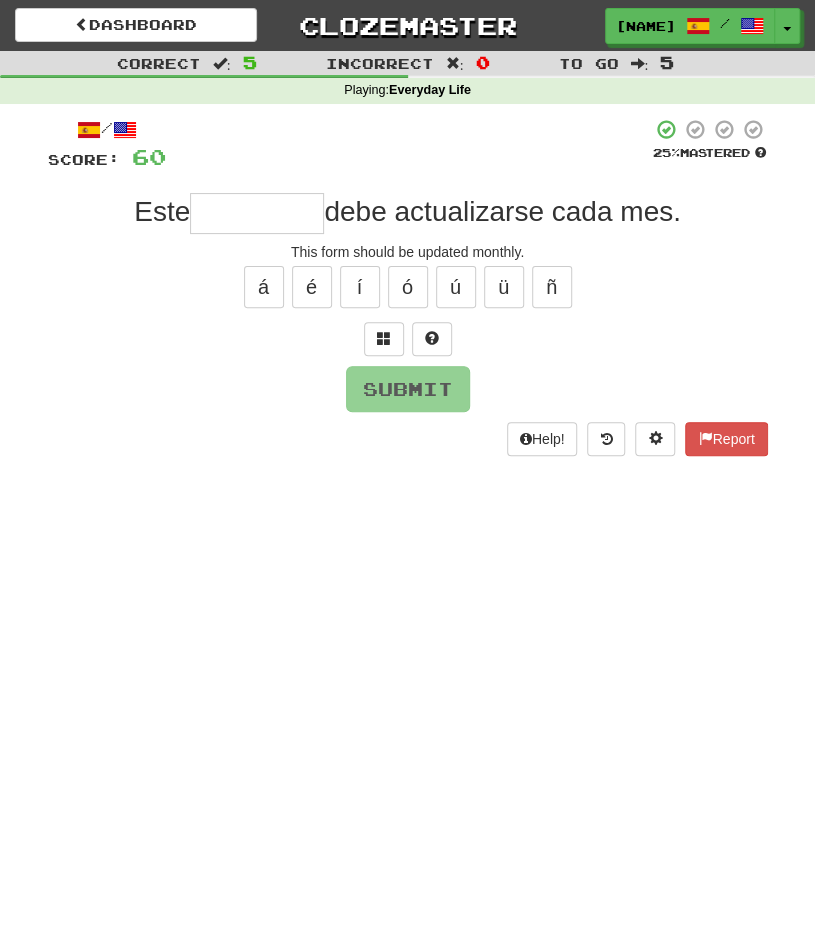 click at bounding box center [257, 213] 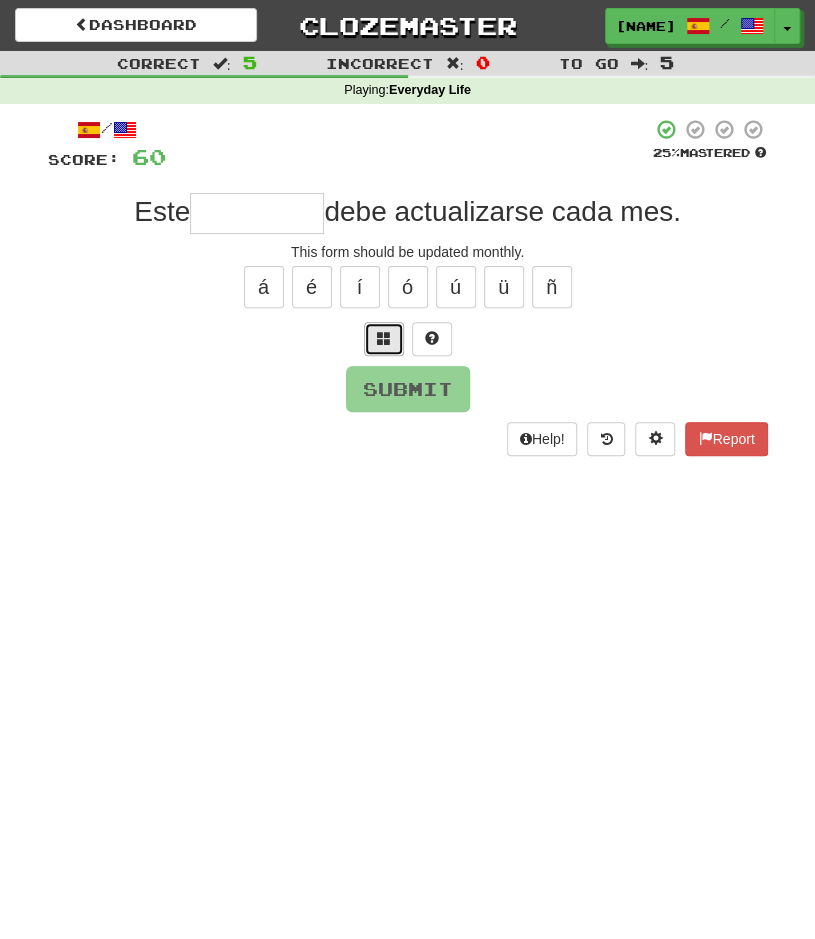 click at bounding box center [384, 339] 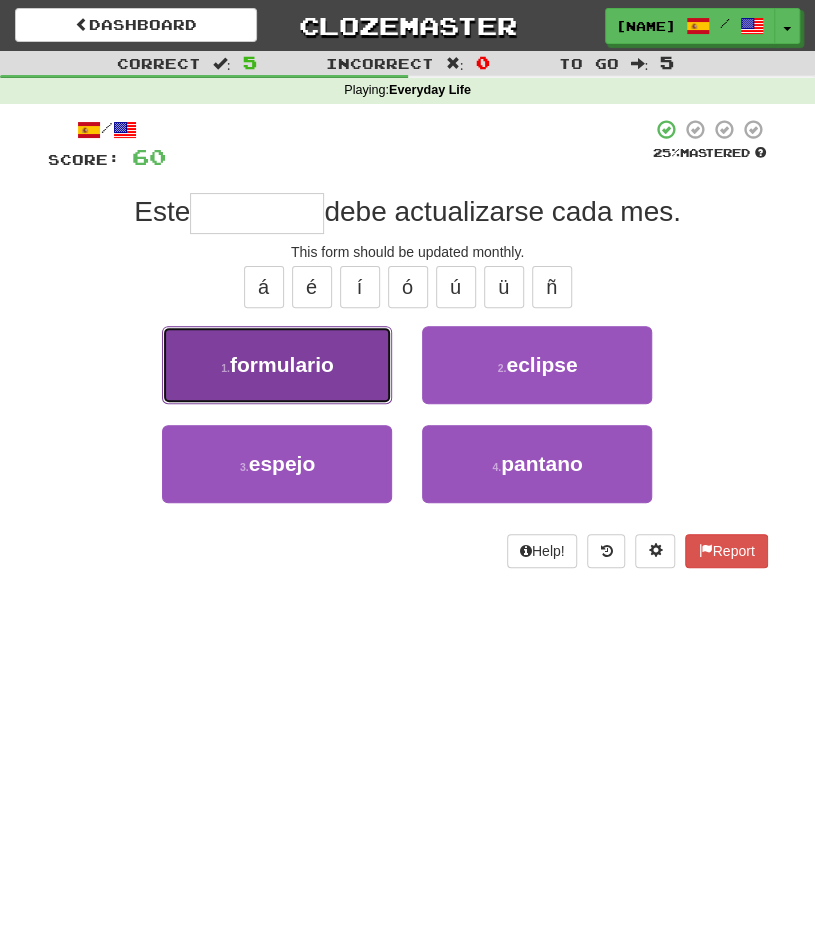 click on "1 . formulario" at bounding box center [277, 365] 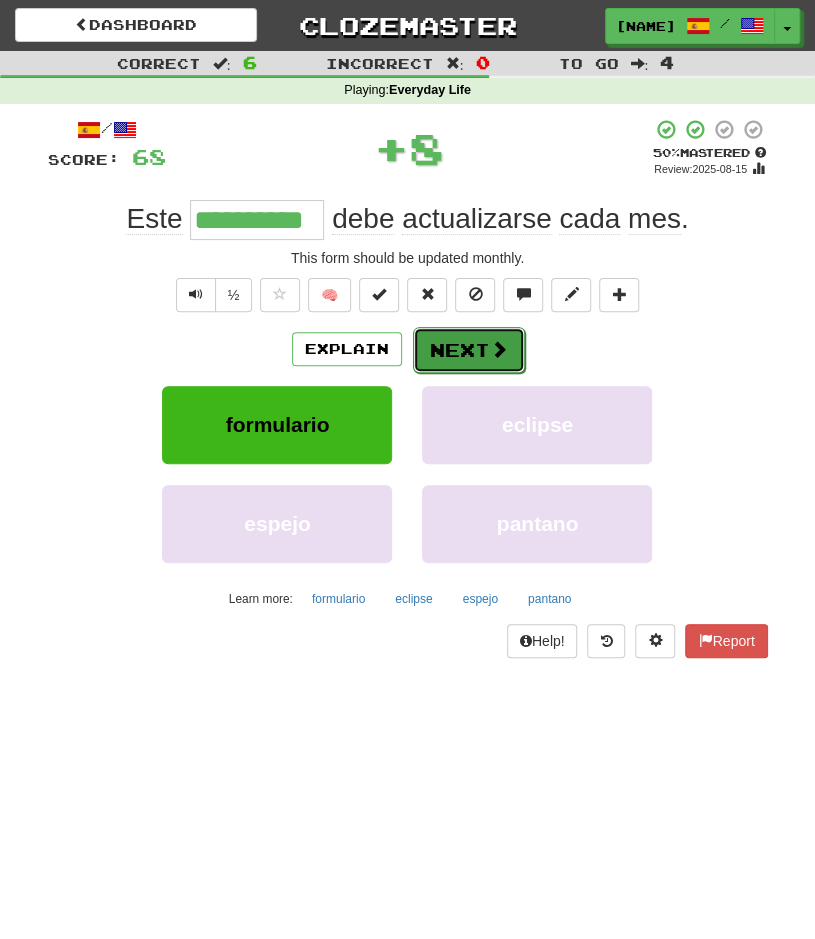 click on "Next" at bounding box center [469, 350] 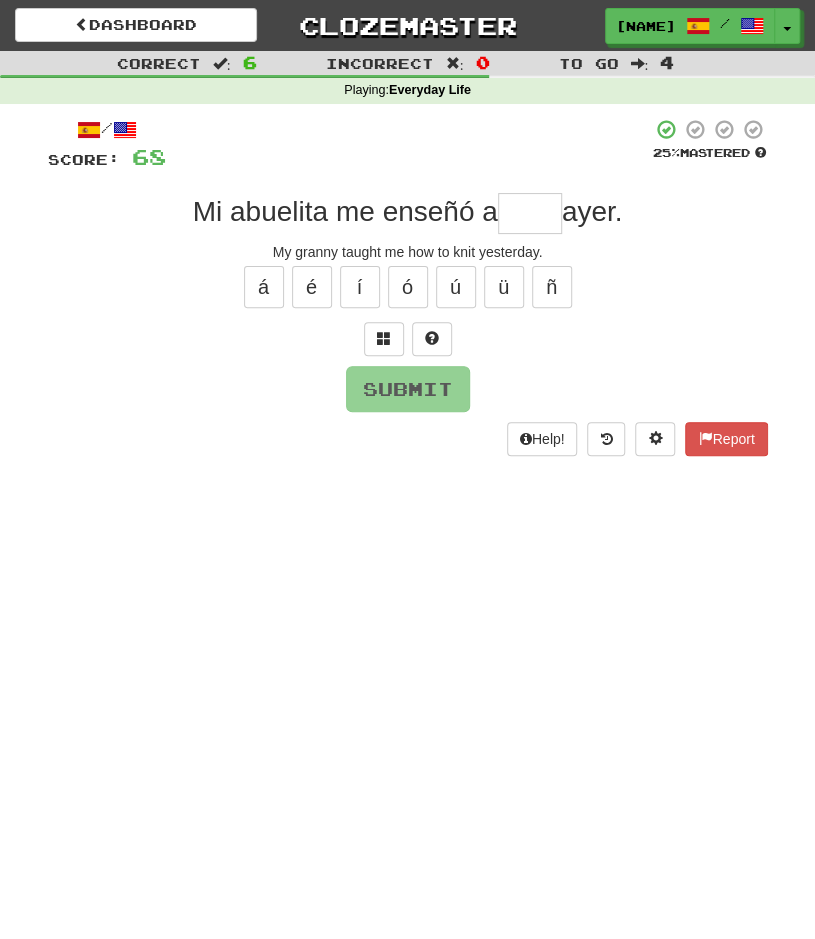 click on "/ Score: 68 25 % Mastered Mi abuelita me enseñó a ayer. My granny taught me how to knit yesterday. á é í ó ú ü ñ Submit Help! Report" at bounding box center [408, 287] 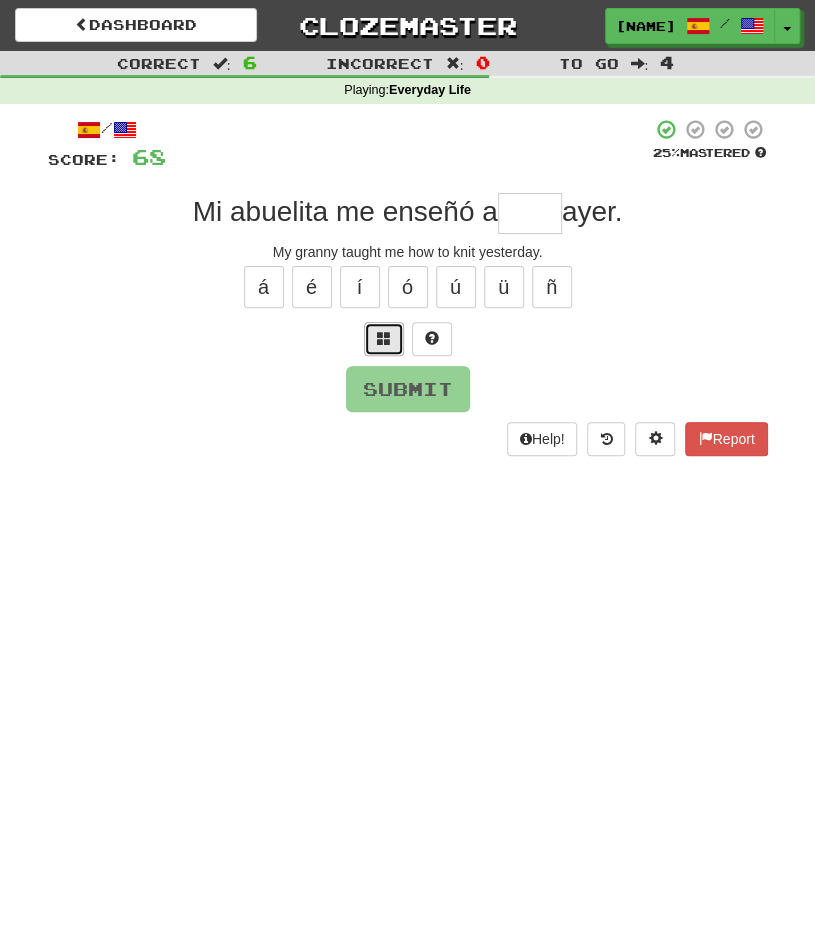 click at bounding box center [384, 339] 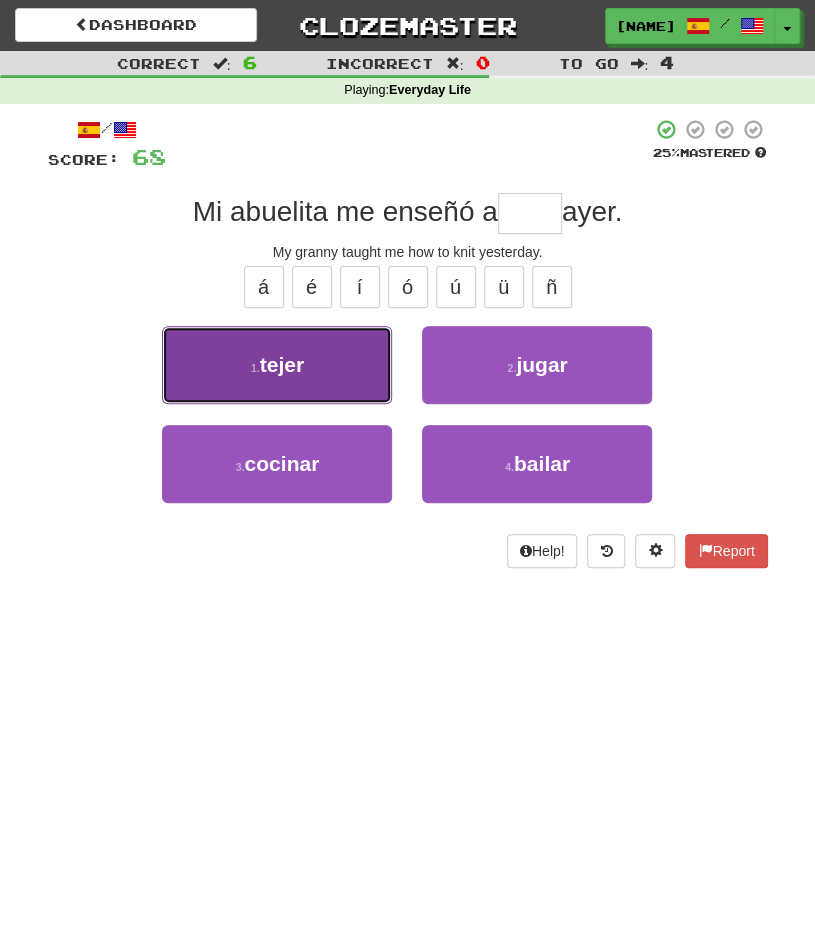 click on "1 . tejer" at bounding box center (277, 365) 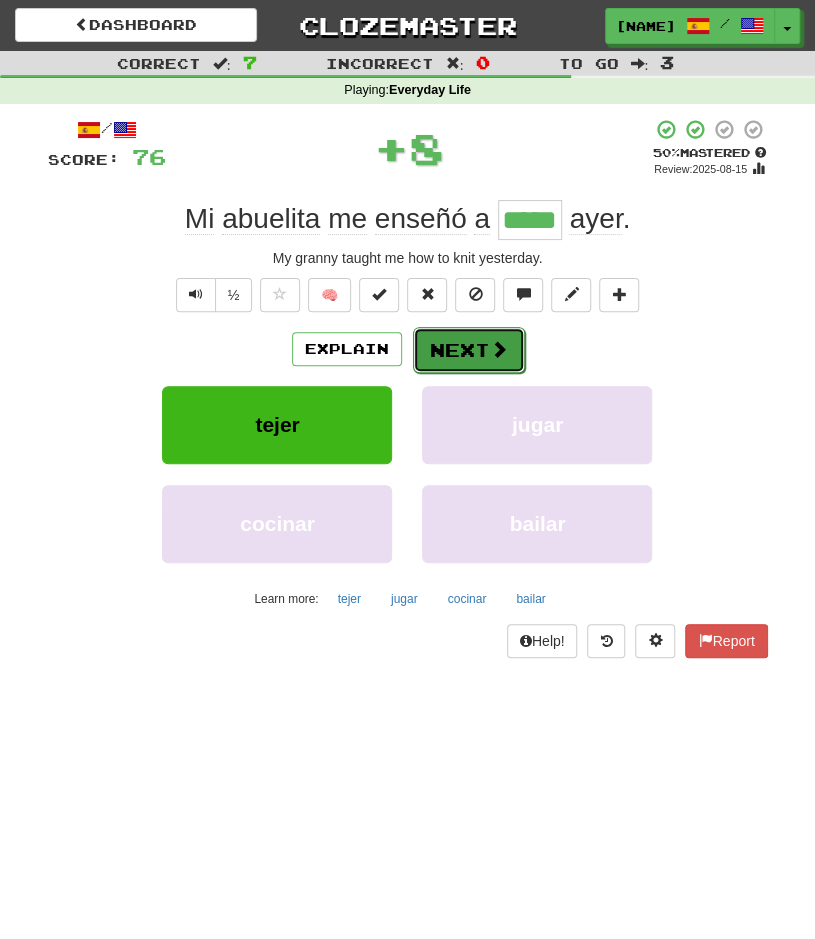 click on "Next" at bounding box center [469, 350] 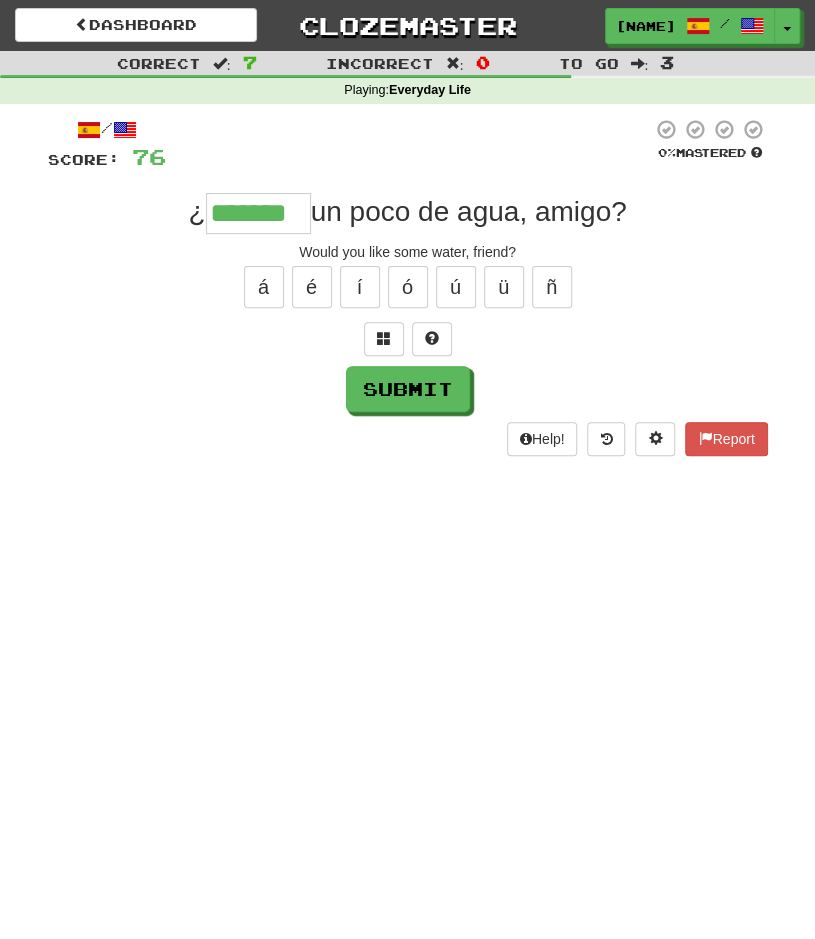 type on "******" 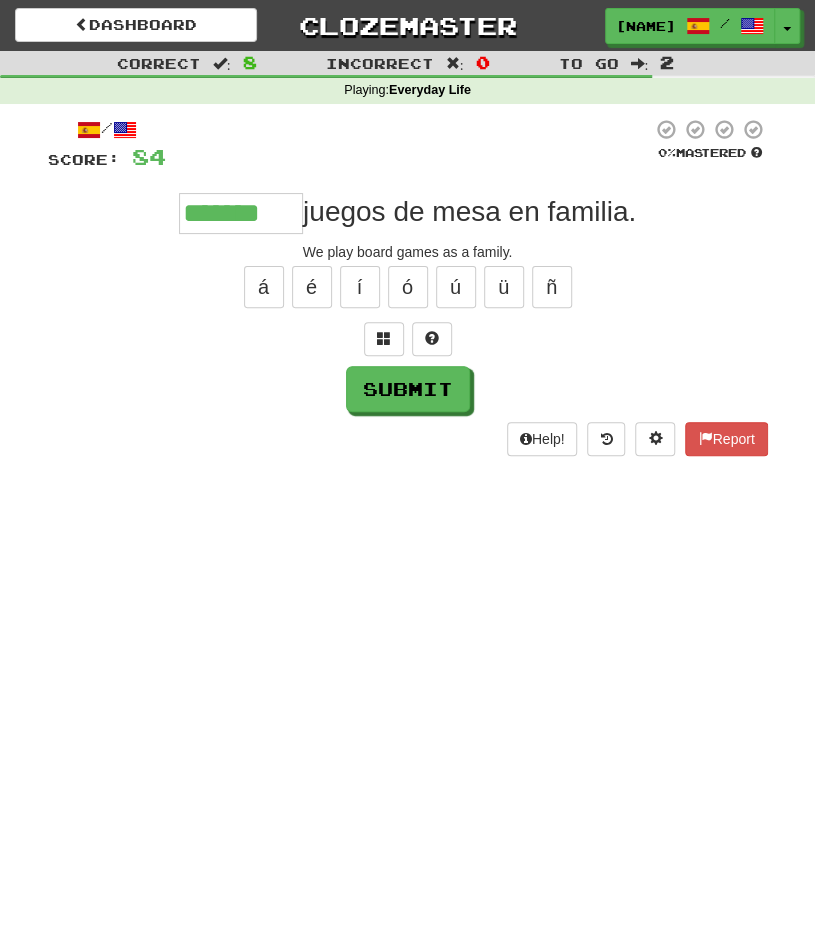 type on "*******" 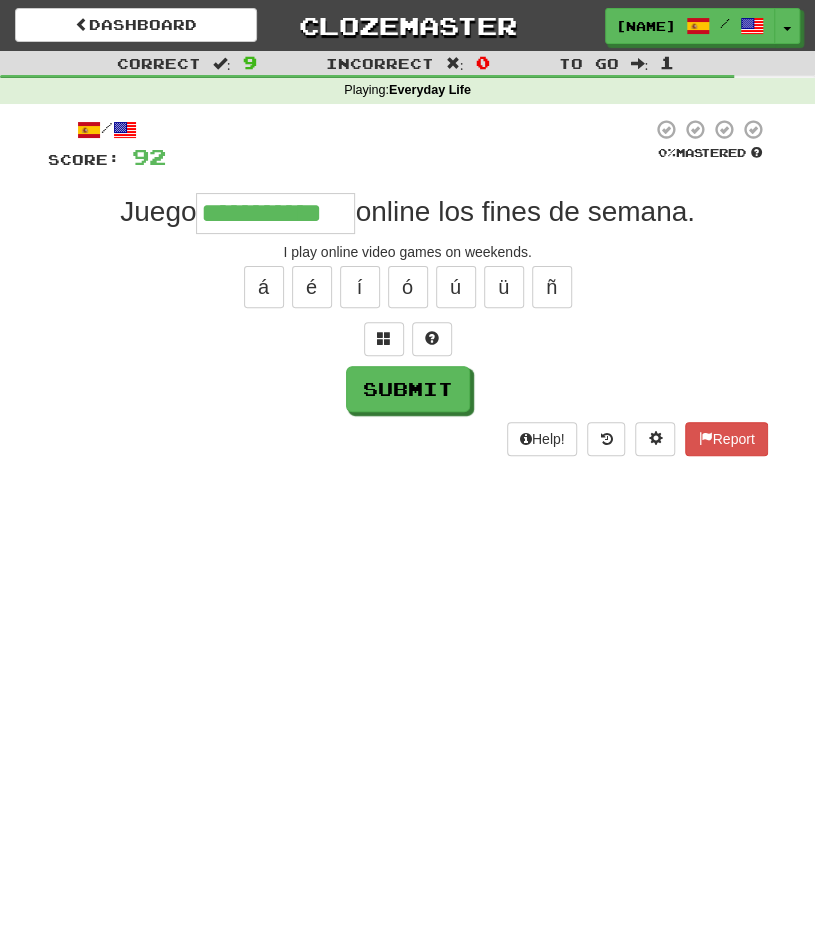 type on "**********" 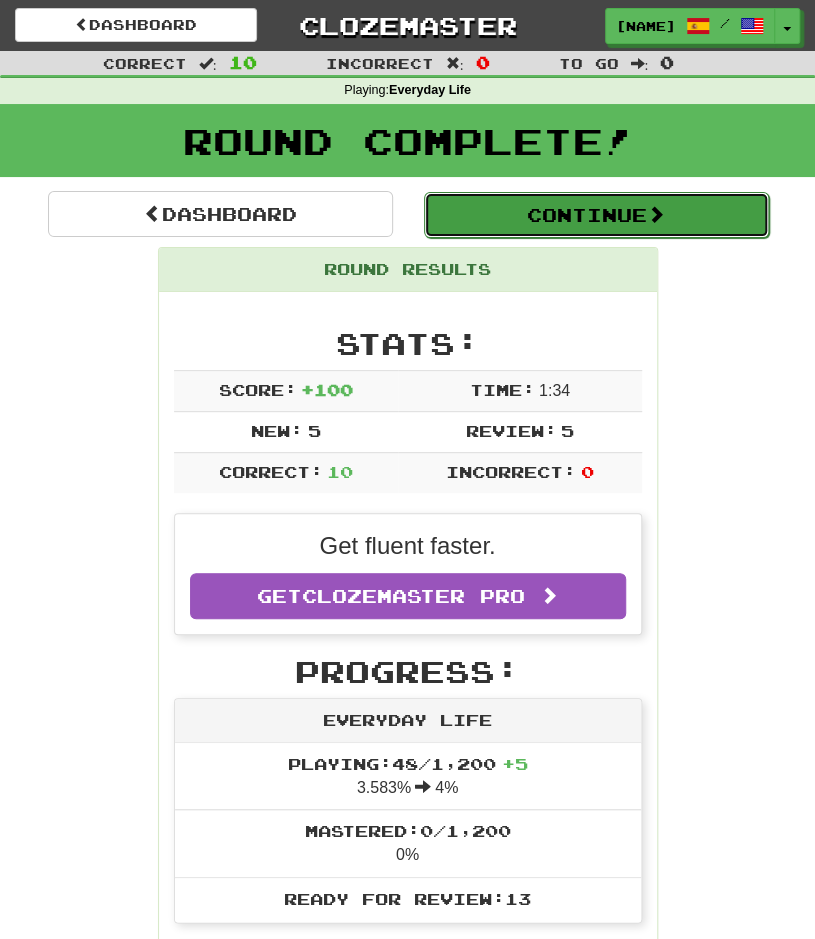 click on "Continue" at bounding box center (596, 215) 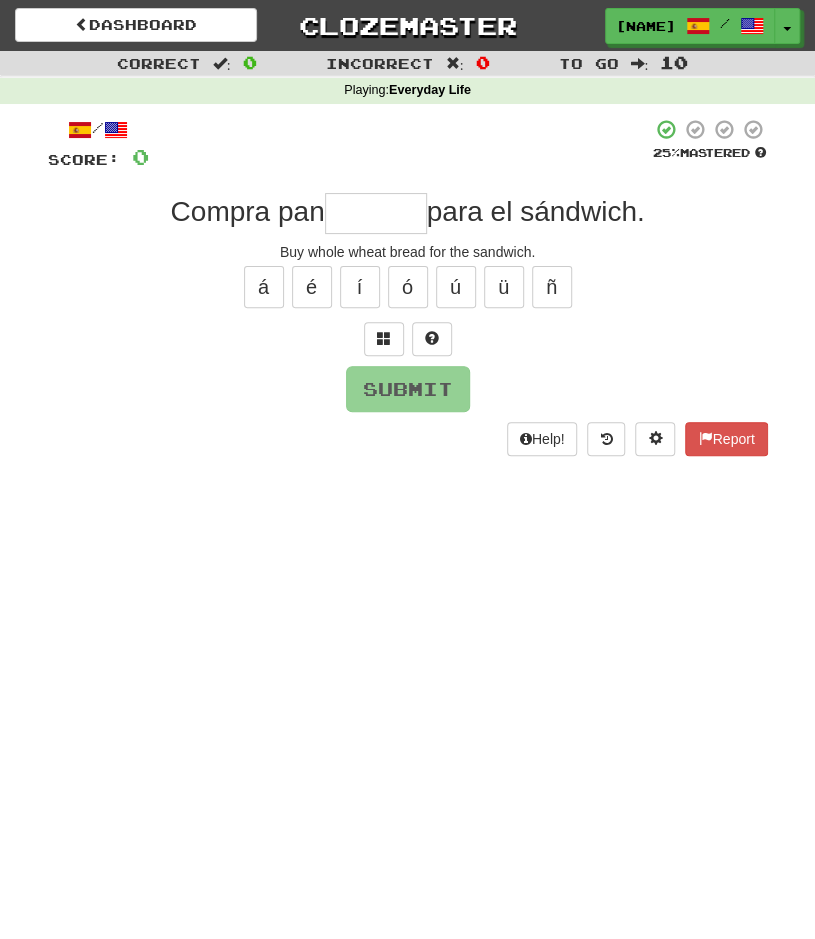 click at bounding box center (376, 213) 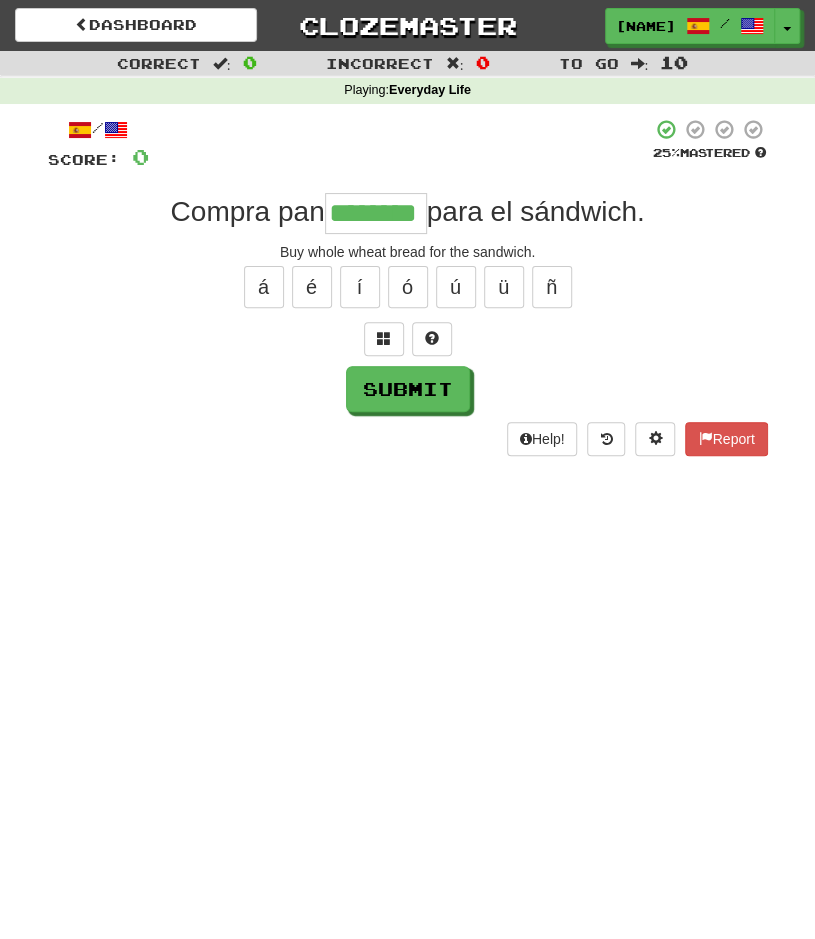 type on "********" 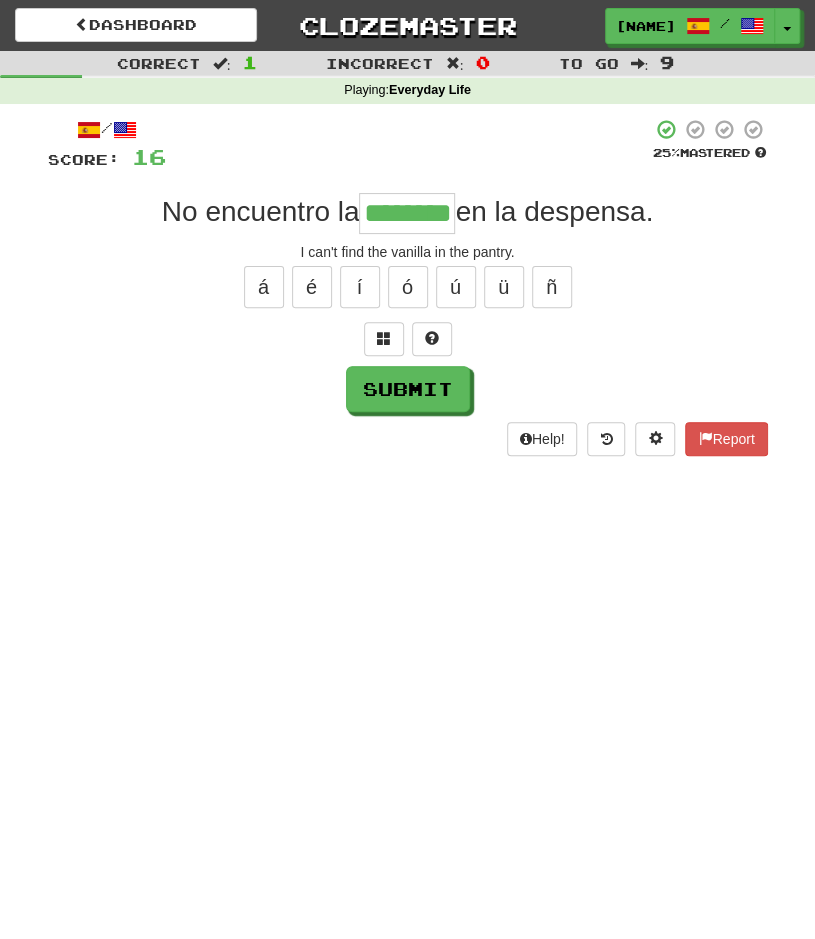 type on "********" 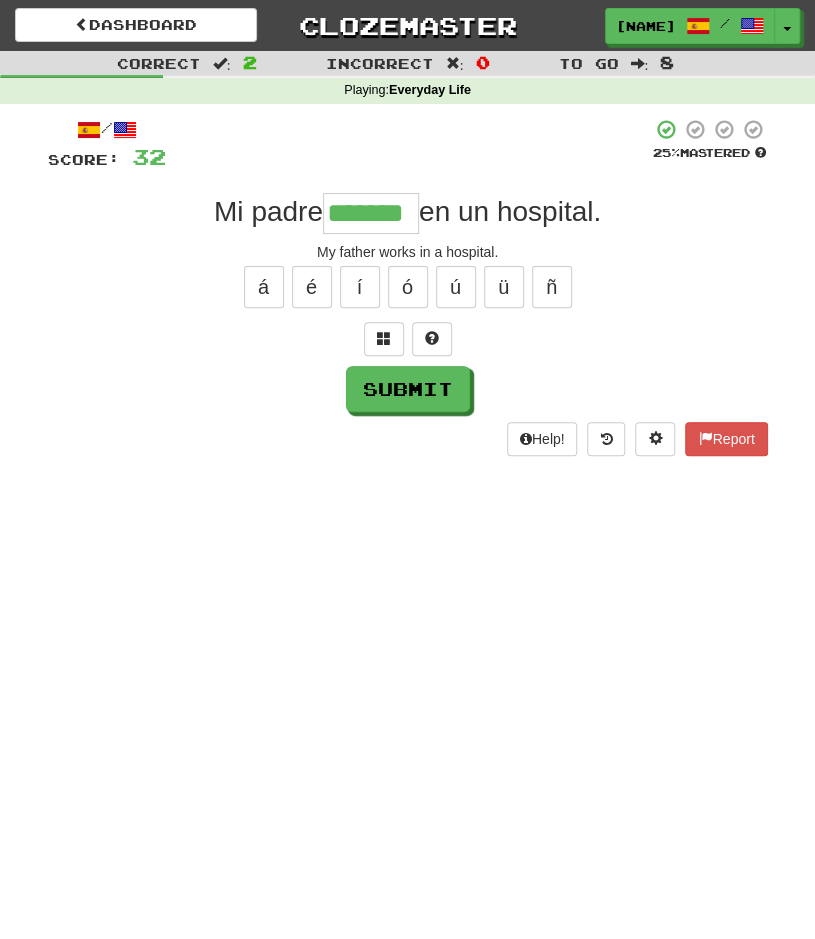 type on "*******" 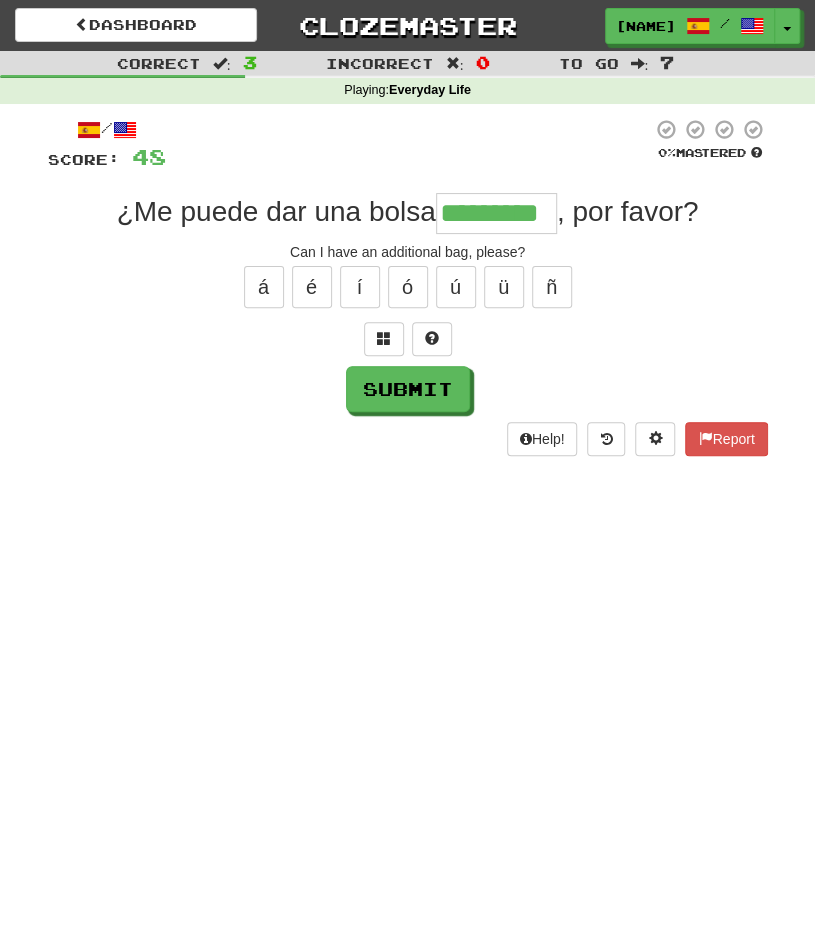 type on "*********" 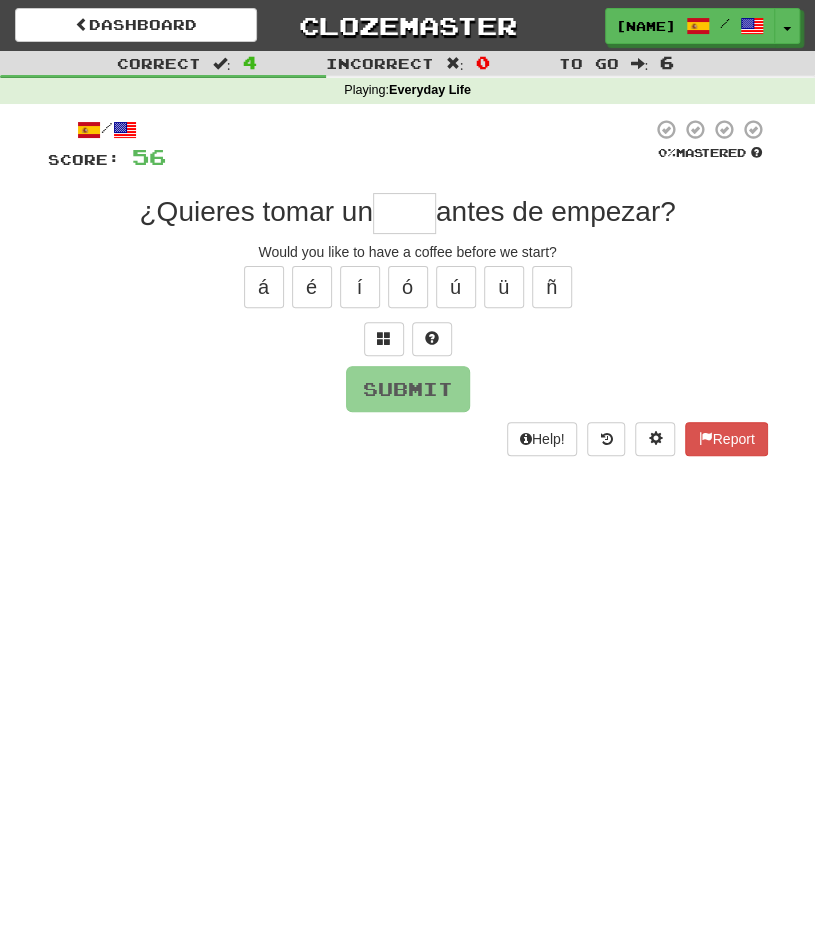 click at bounding box center (404, 213) 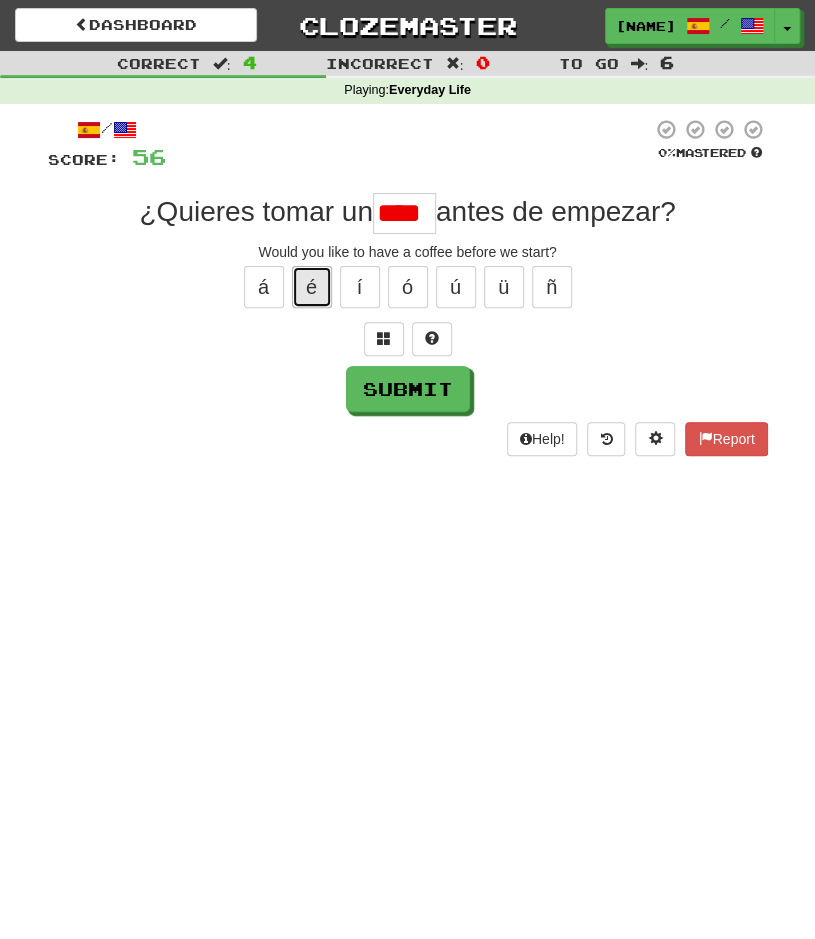 click on "é" at bounding box center (312, 287) 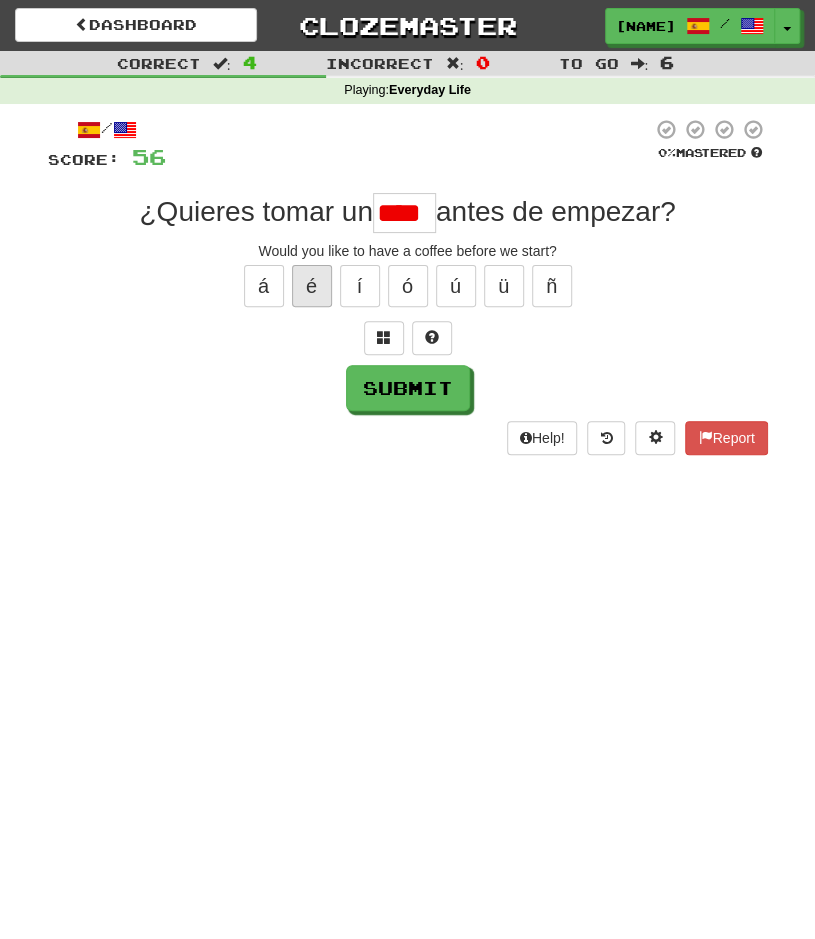 scroll, scrollTop: 0, scrollLeft: 0, axis: both 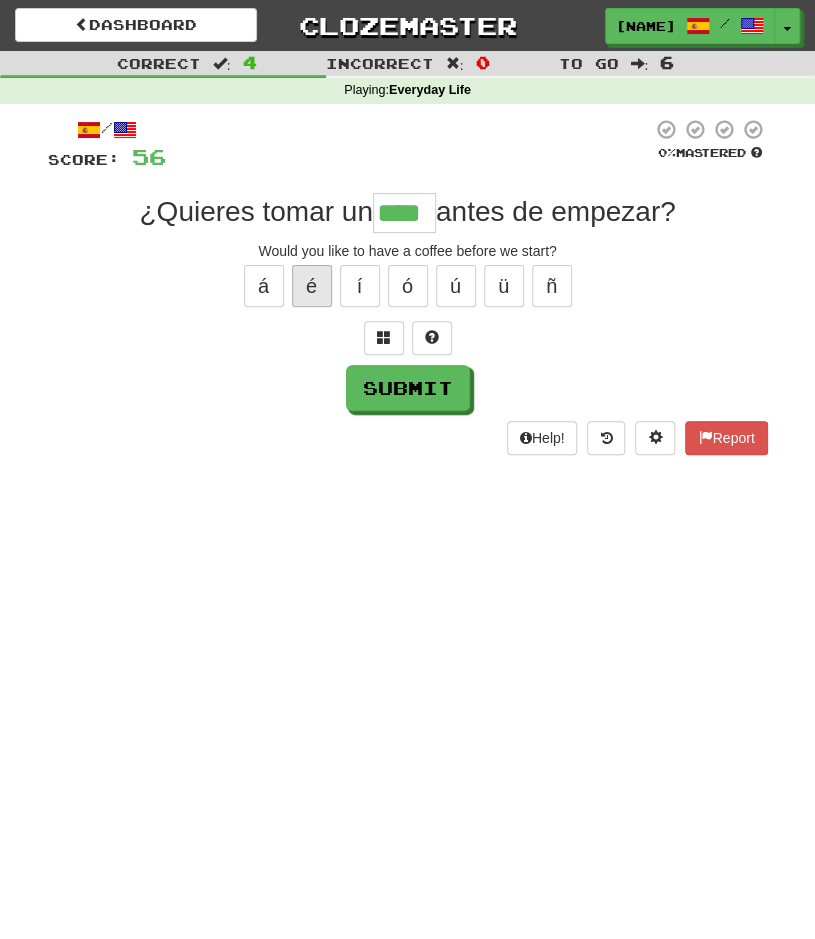 type on "****" 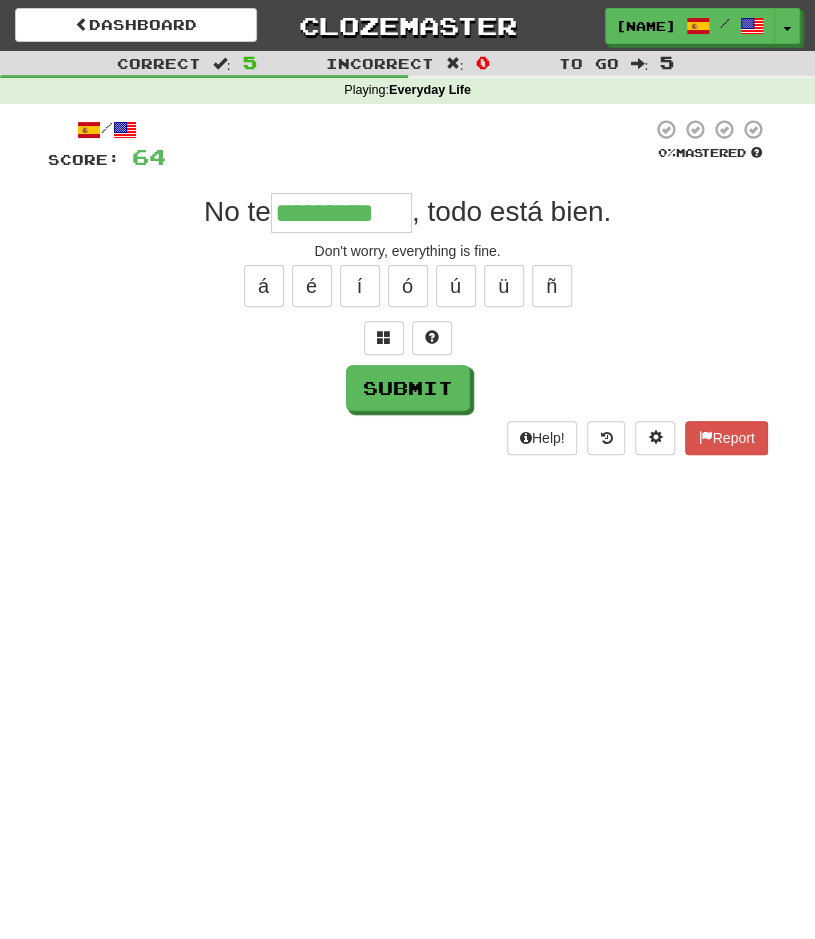 type on "*********" 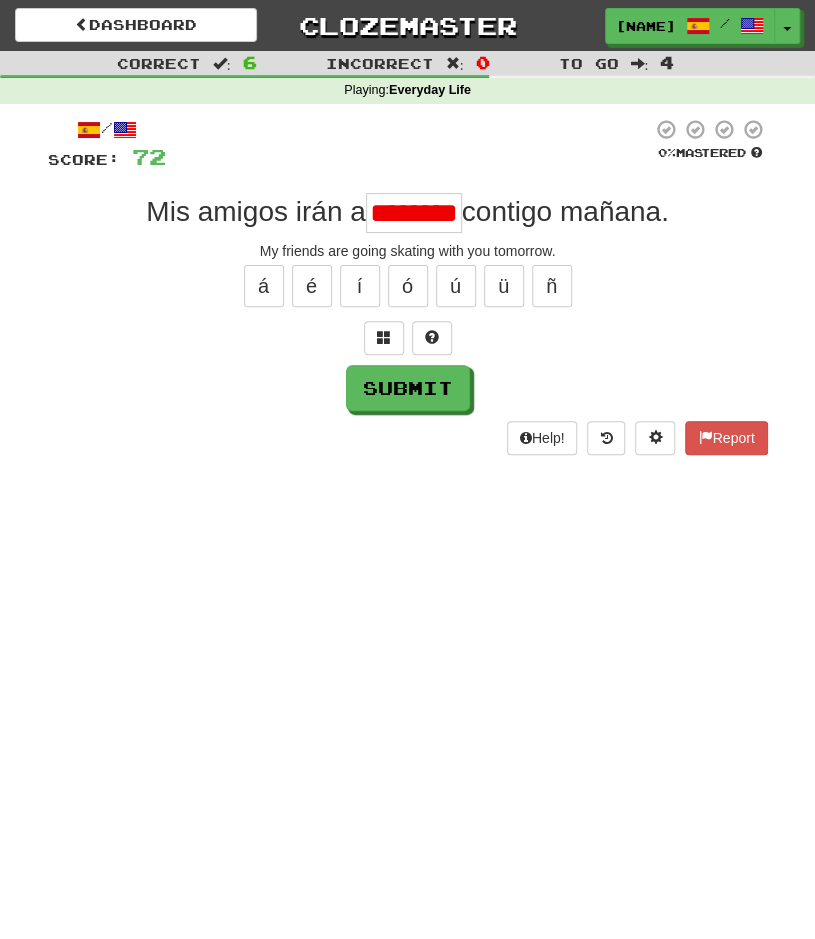 scroll, scrollTop: 0, scrollLeft: 12, axis: horizontal 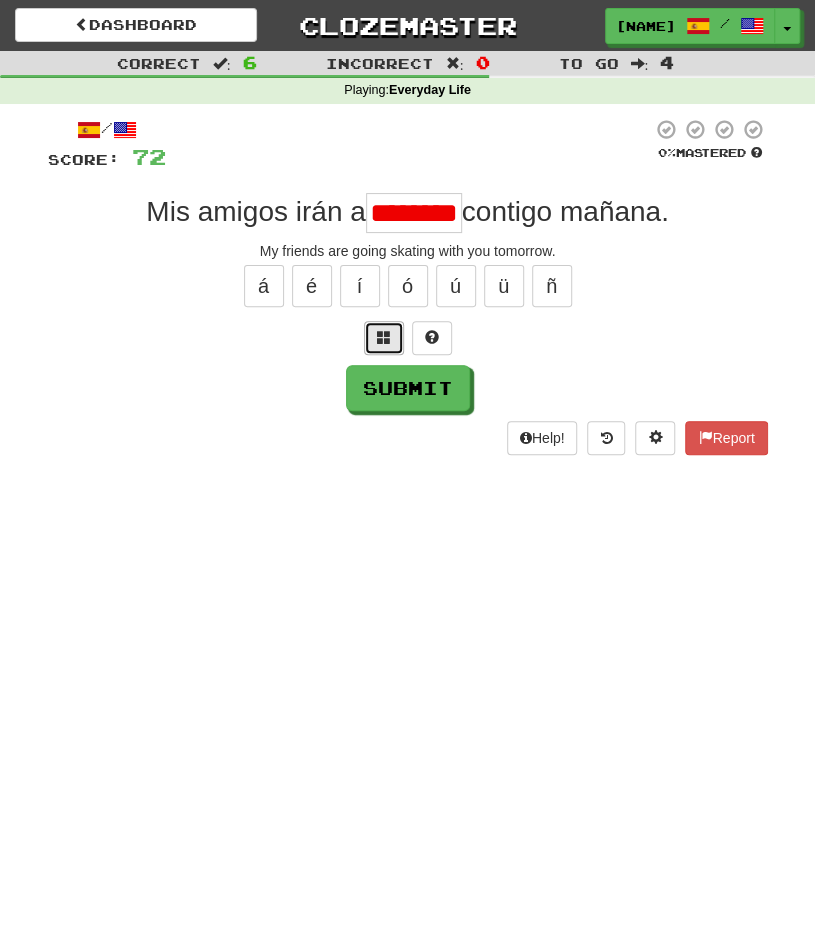 click at bounding box center (384, 337) 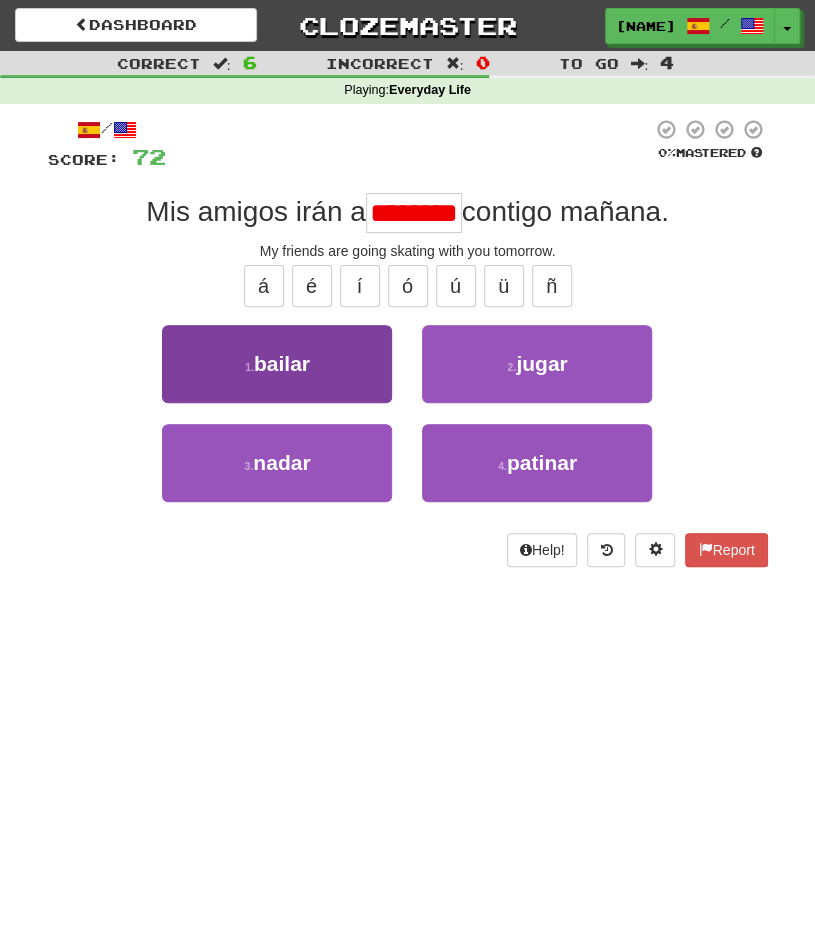 scroll, scrollTop: 0, scrollLeft: 12, axis: horizontal 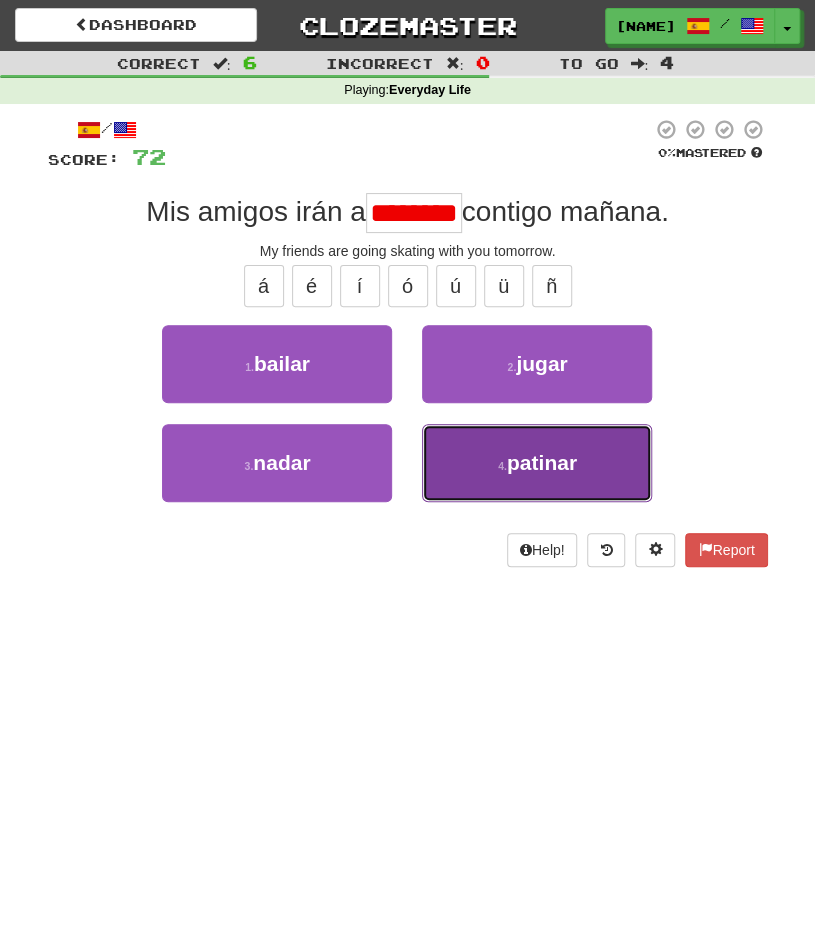 click on "4 .  patinar" at bounding box center [537, 463] 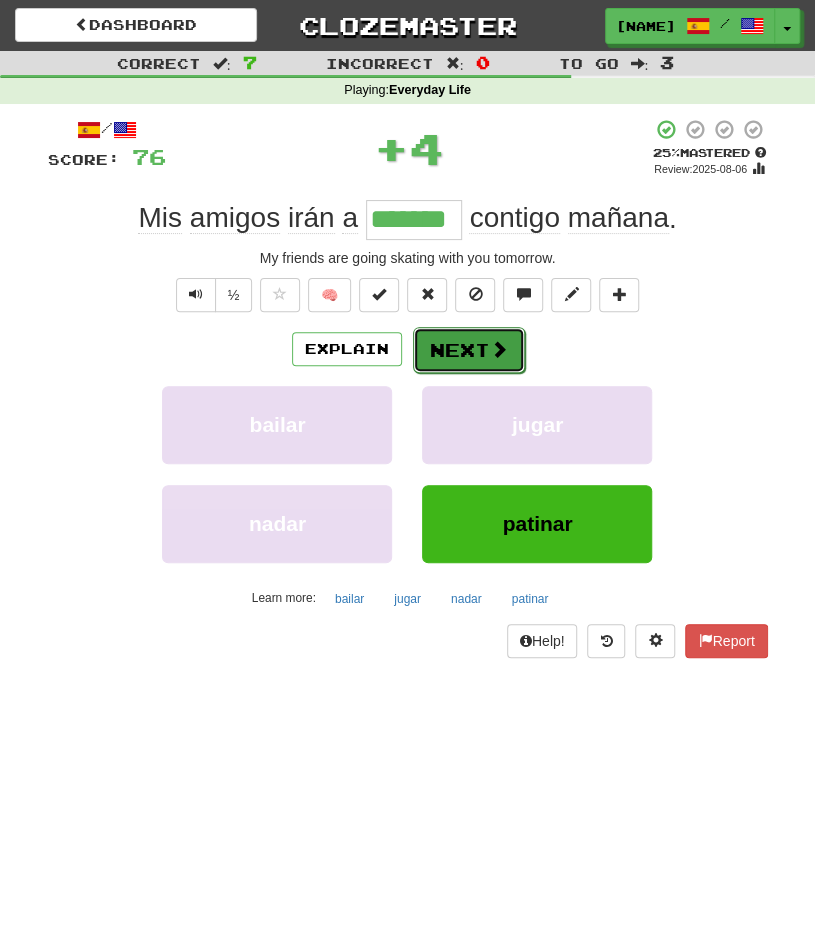 click on "Next" at bounding box center (469, 350) 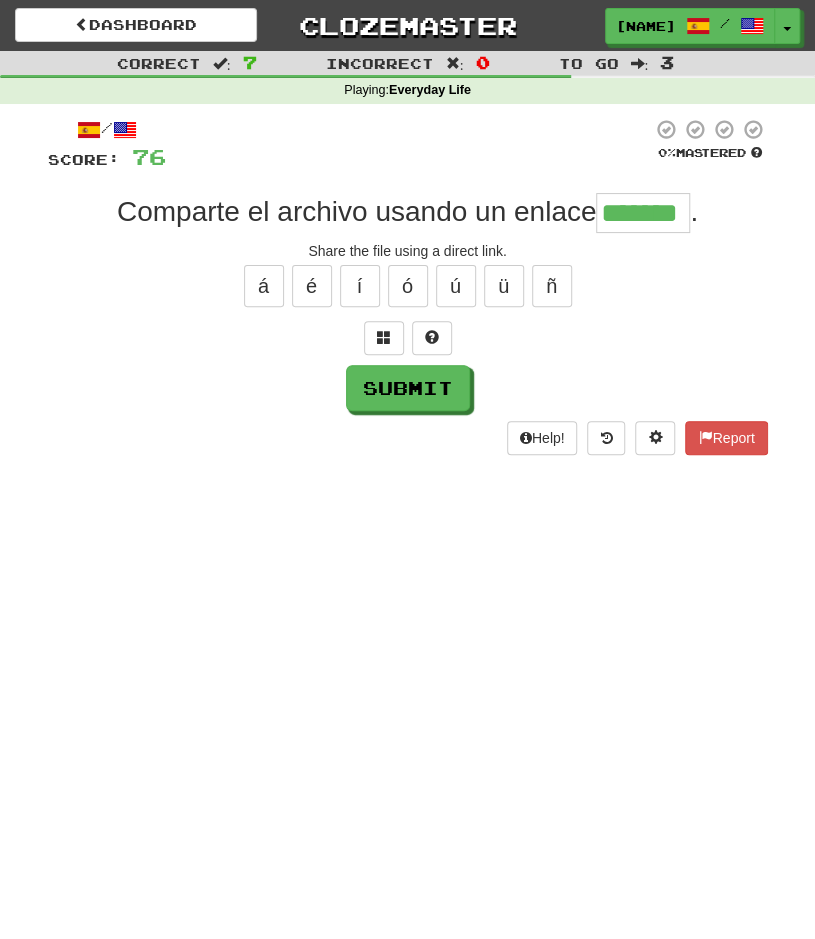 type on "*******" 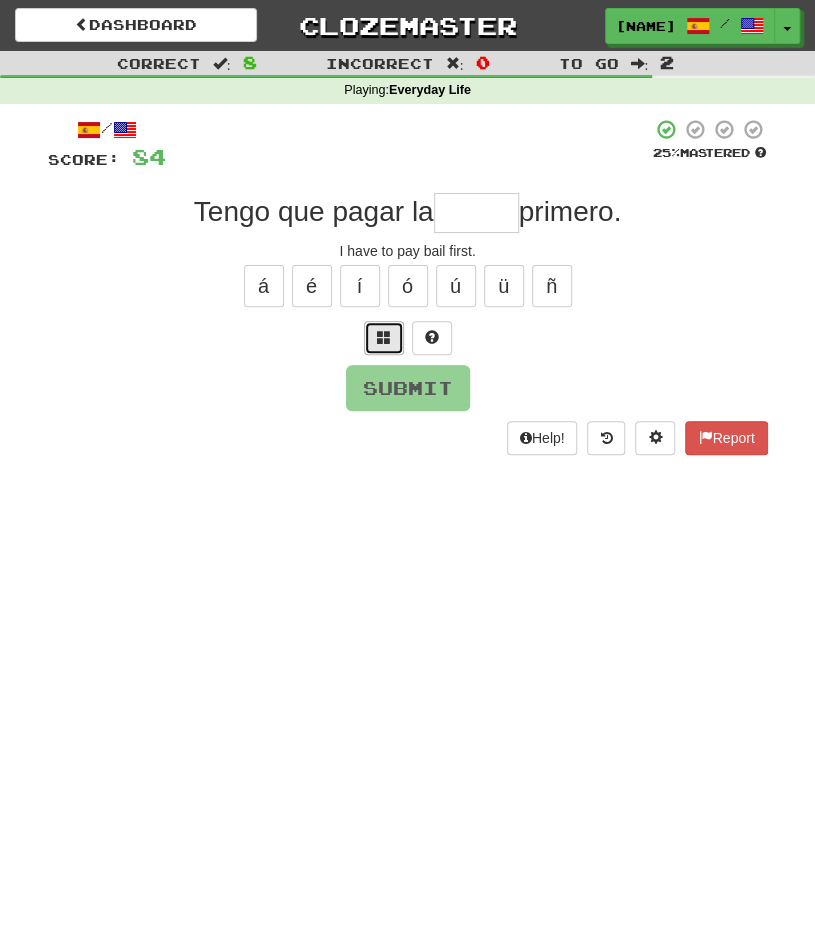 click at bounding box center (384, 338) 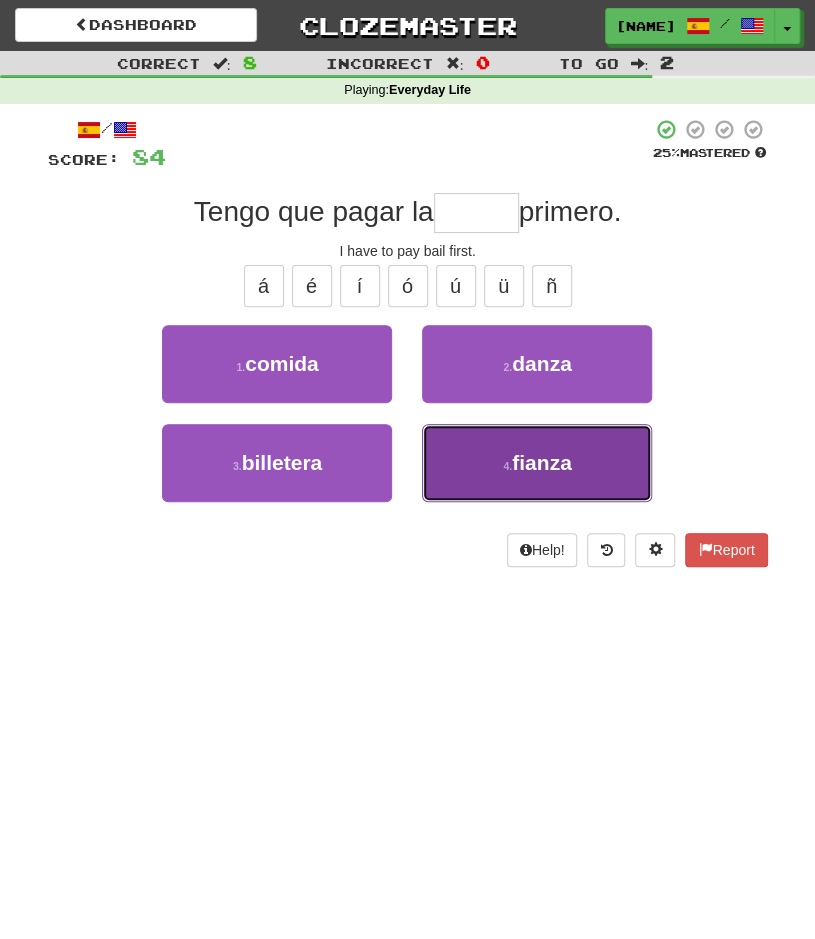 click on "4 .  fianza" at bounding box center [537, 463] 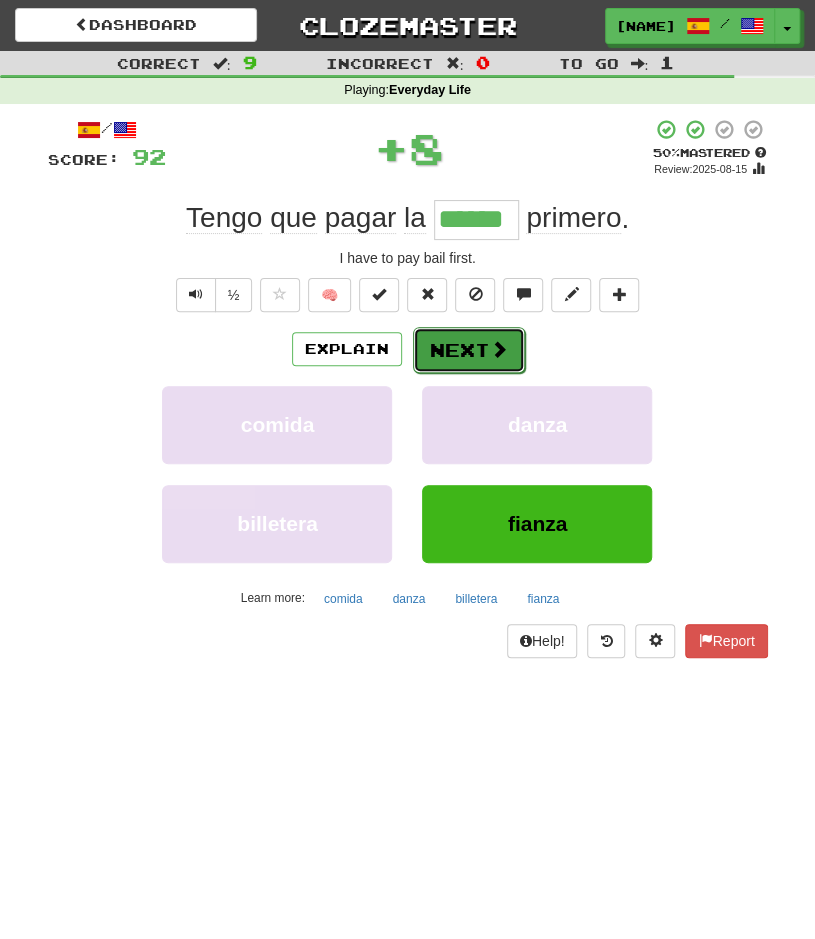 click on "Next" at bounding box center (469, 350) 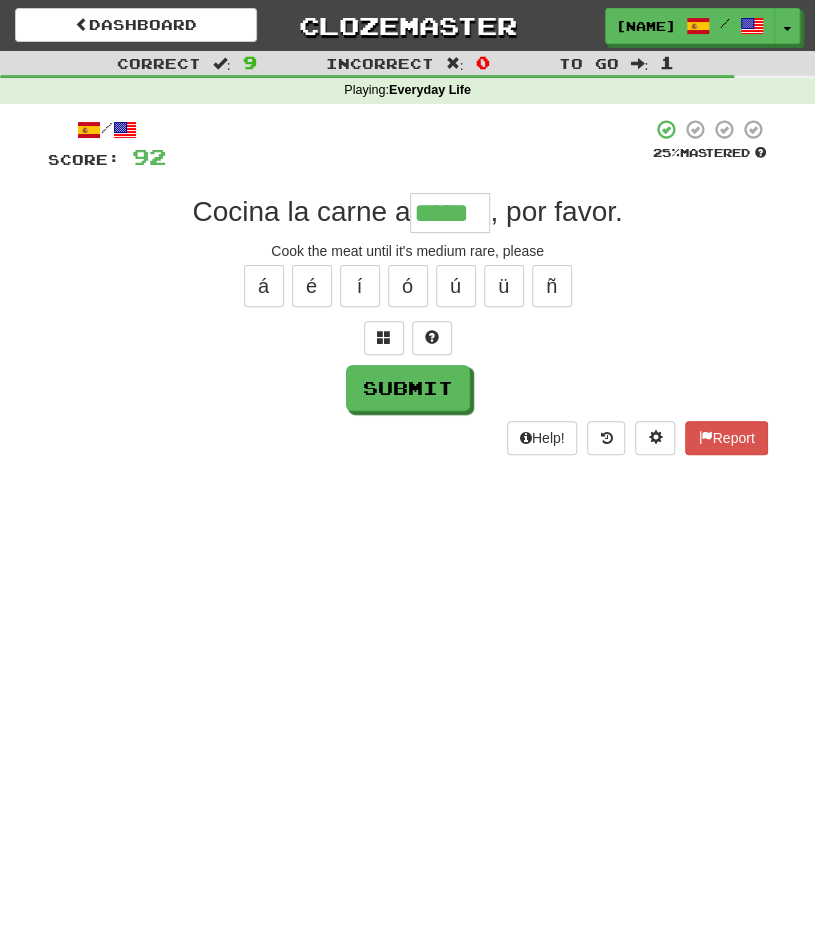 type on "*****" 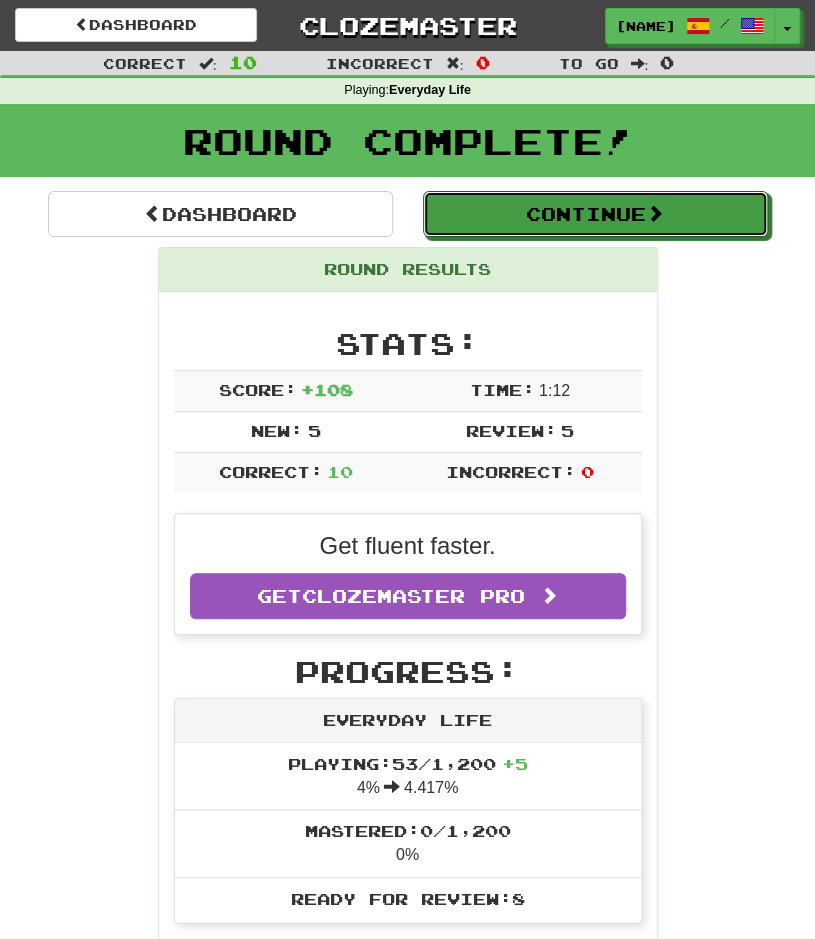 click on "Continue" at bounding box center [595, 214] 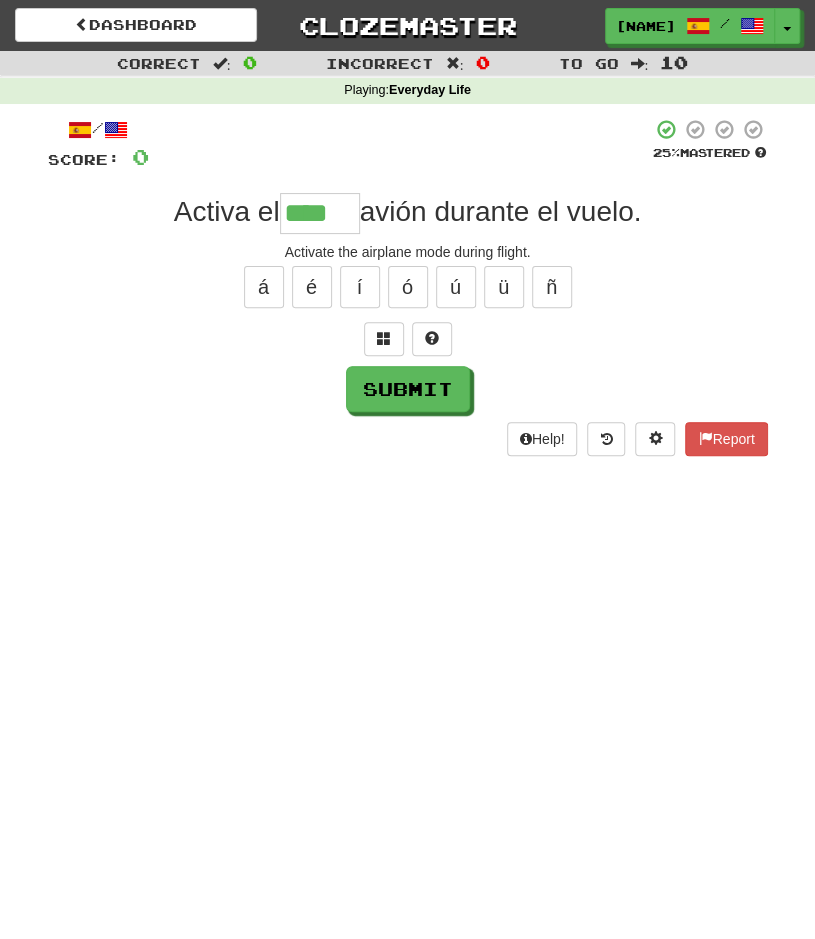 type on "****" 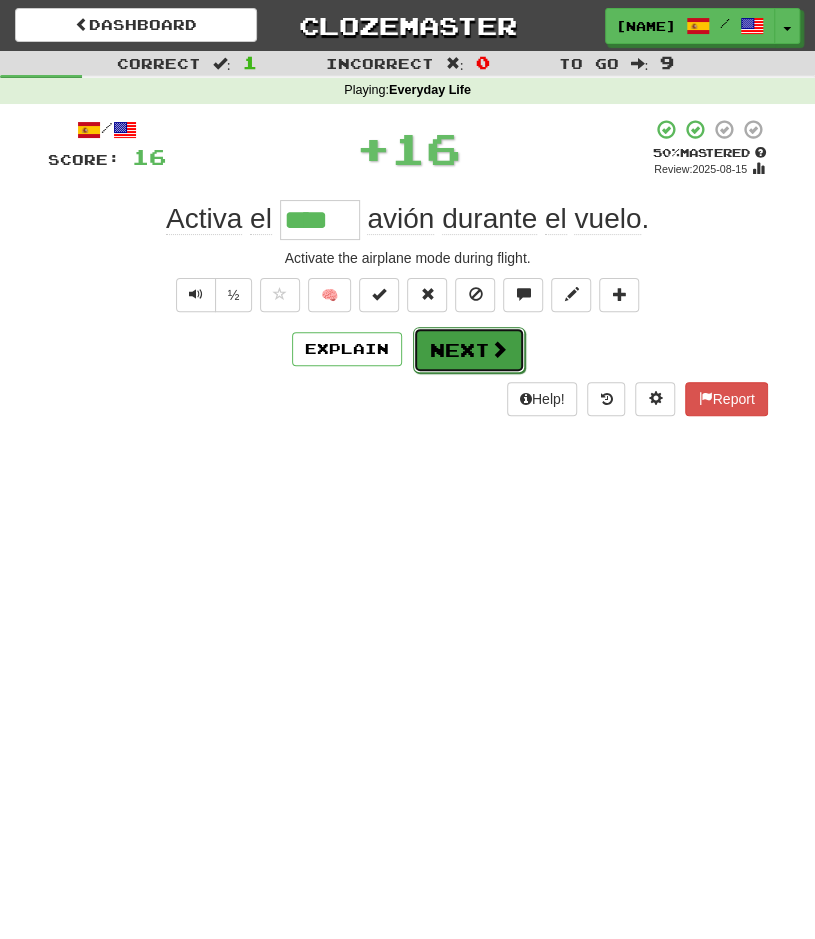 click on "Next" at bounding box center (469, 350) 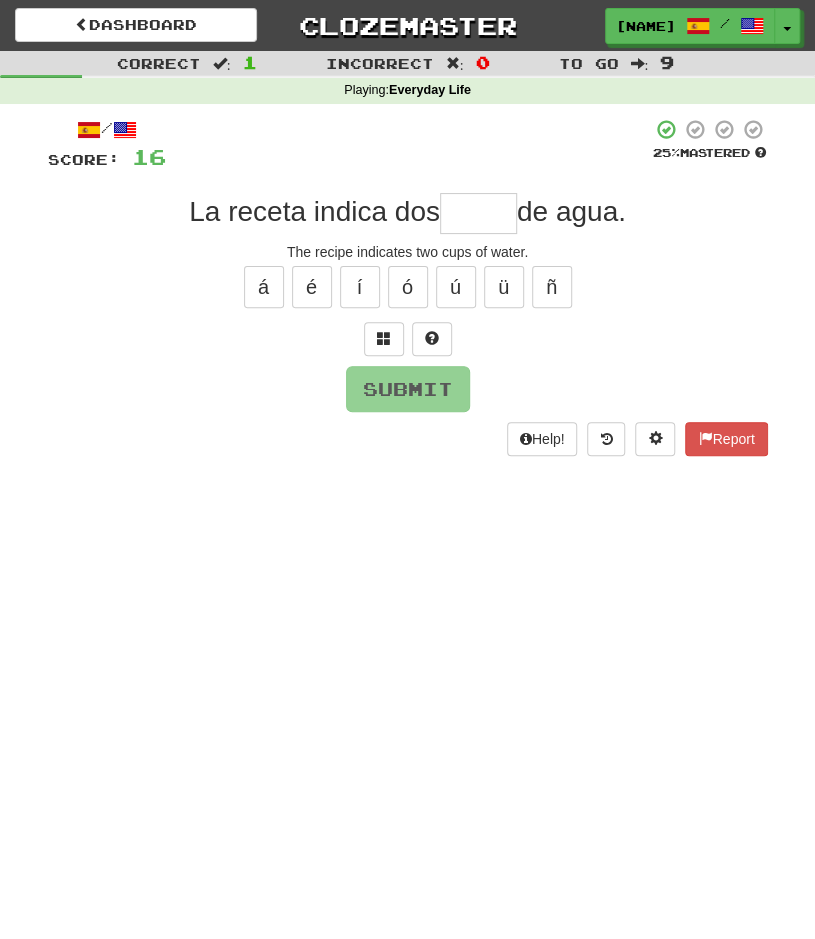 click at bounding box center [478, 213] 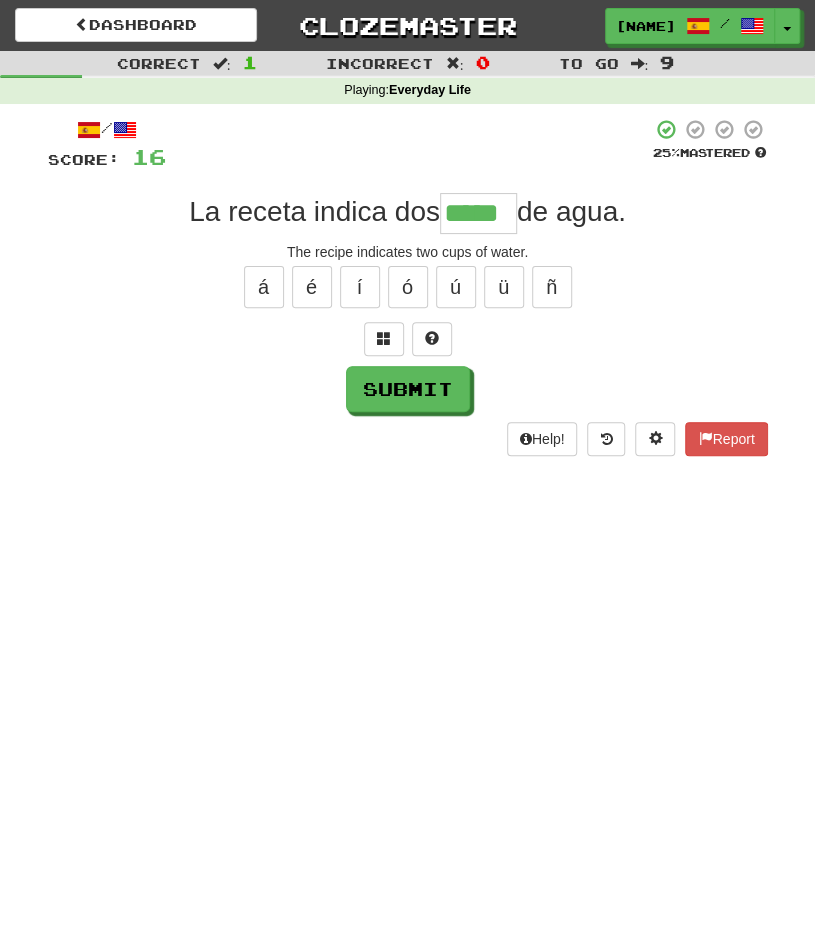 type on "*****" 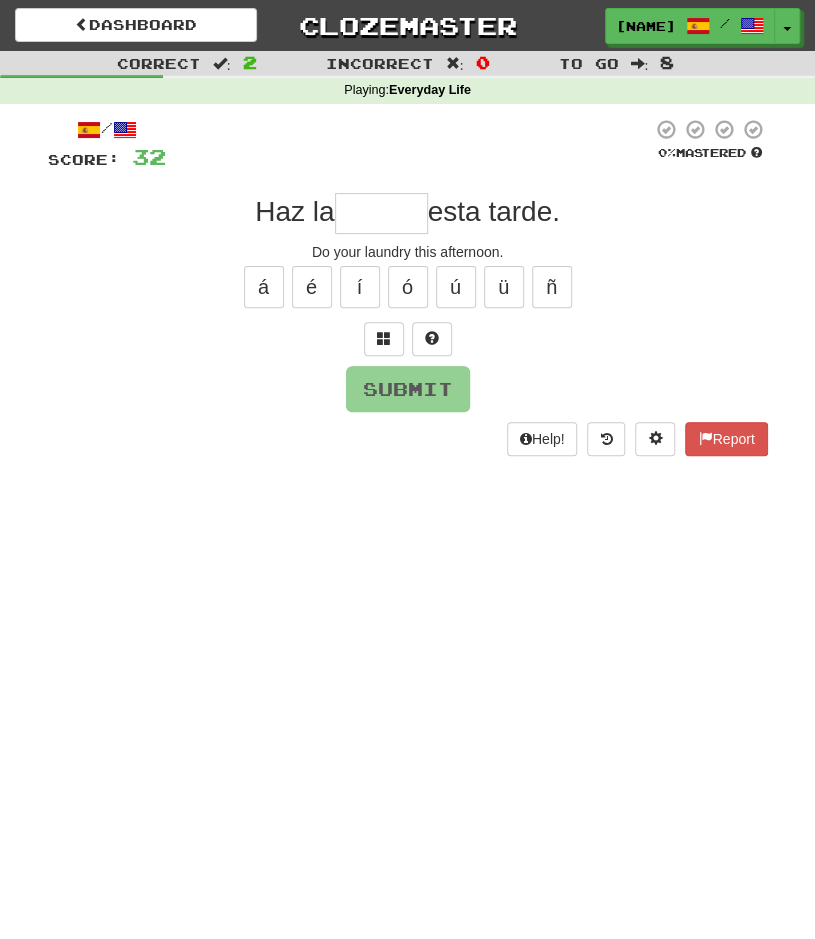 click on "/ Score: 32 0 % Mastered Haz la esta tarde. Do your laundry this afternoon. á é í ó ú ü ñ Submit Help! Report" at bounding box center [408, 287] 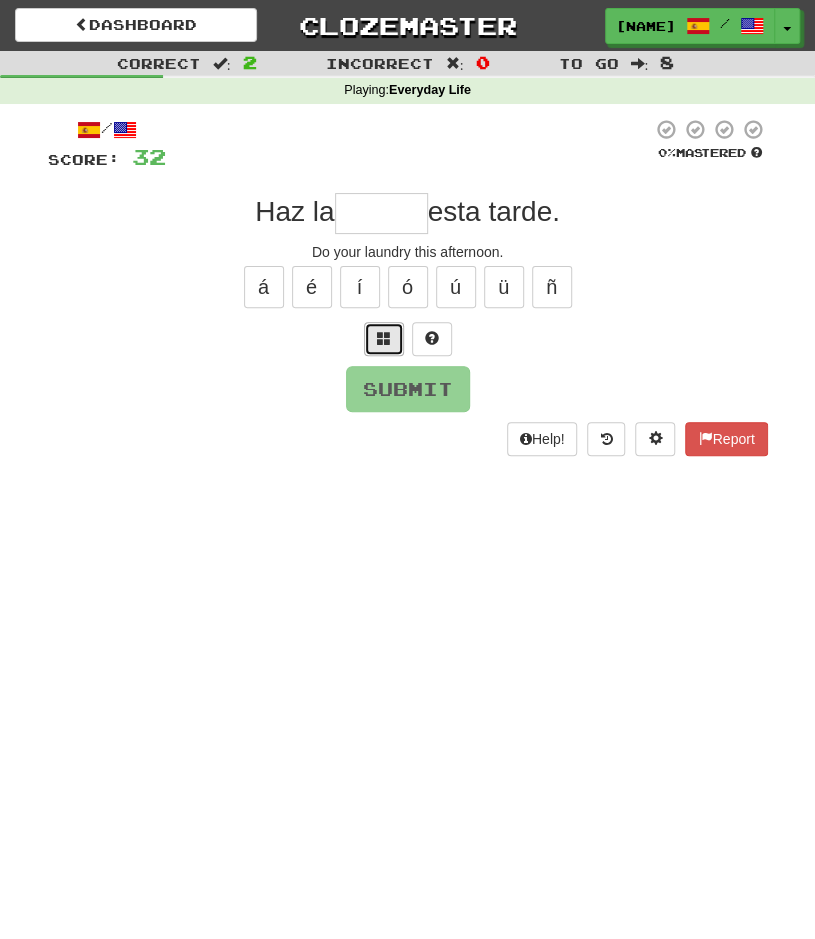 click at bounding box center [384, 339] 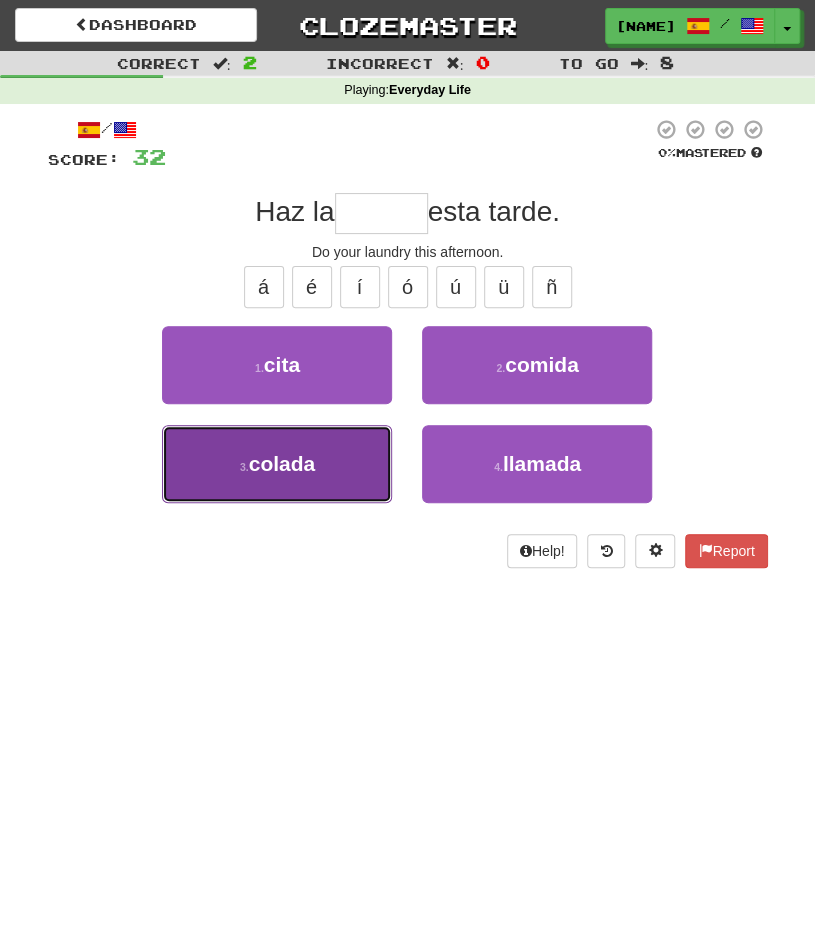 click on "3 .  colada" at bounding box center (277, 464) 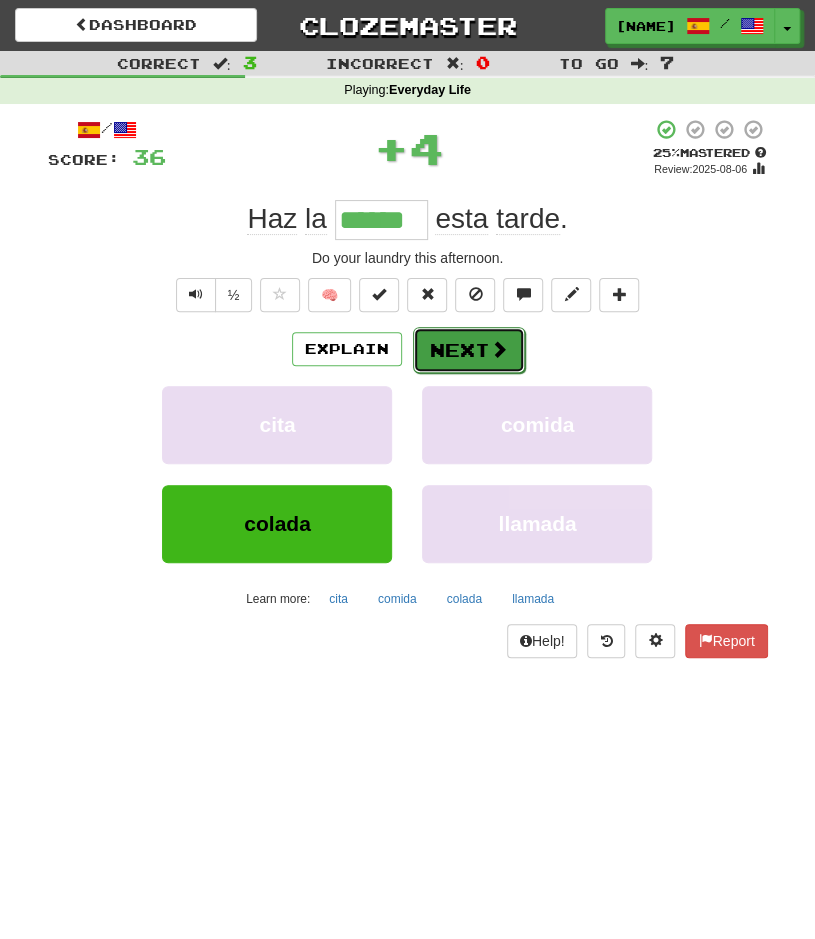 click on "Explain Next" at bounding box center [408, 349] 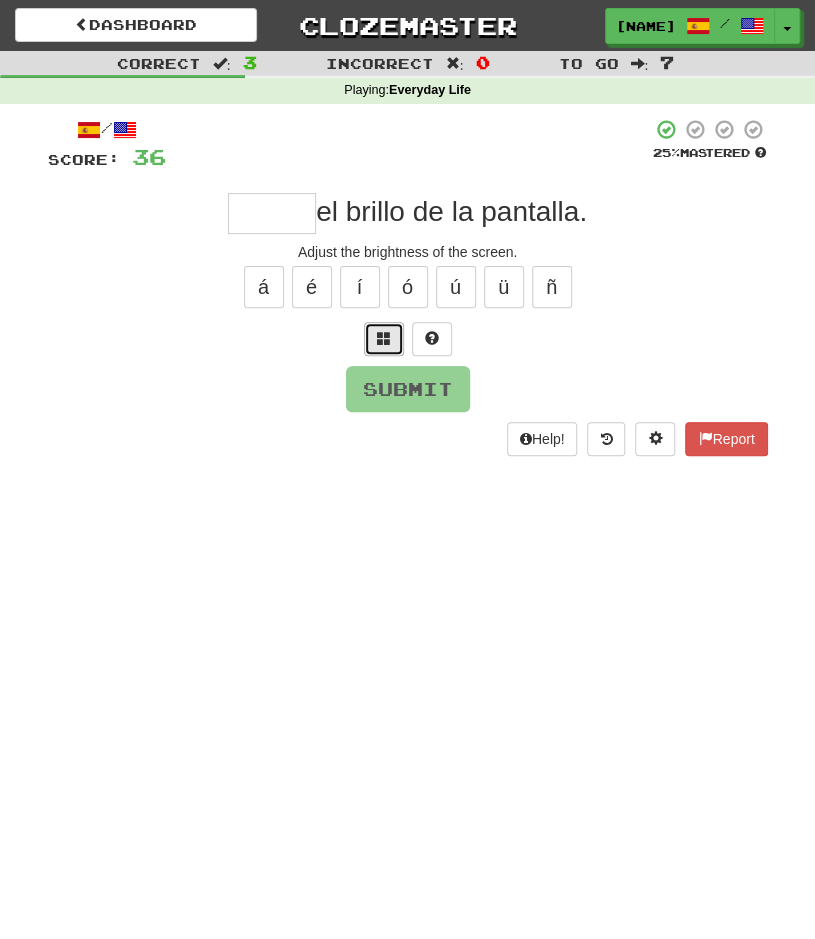 click at bounding box center (384, 339) 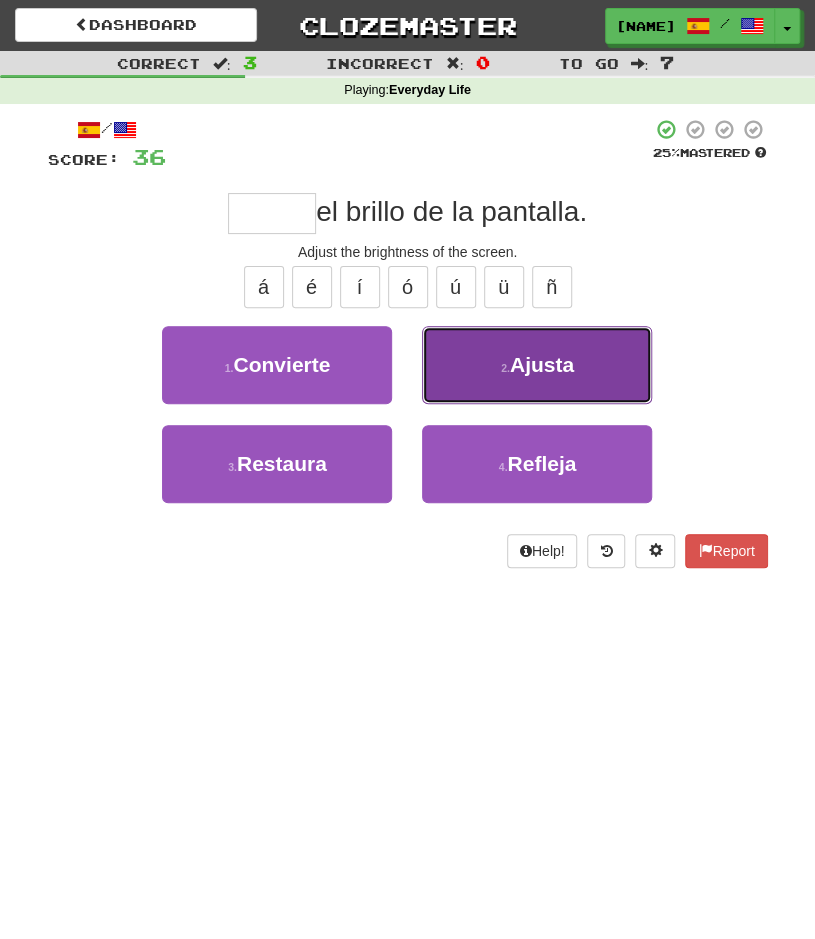 click on "Ajusta" at bounding box center (542, 364) 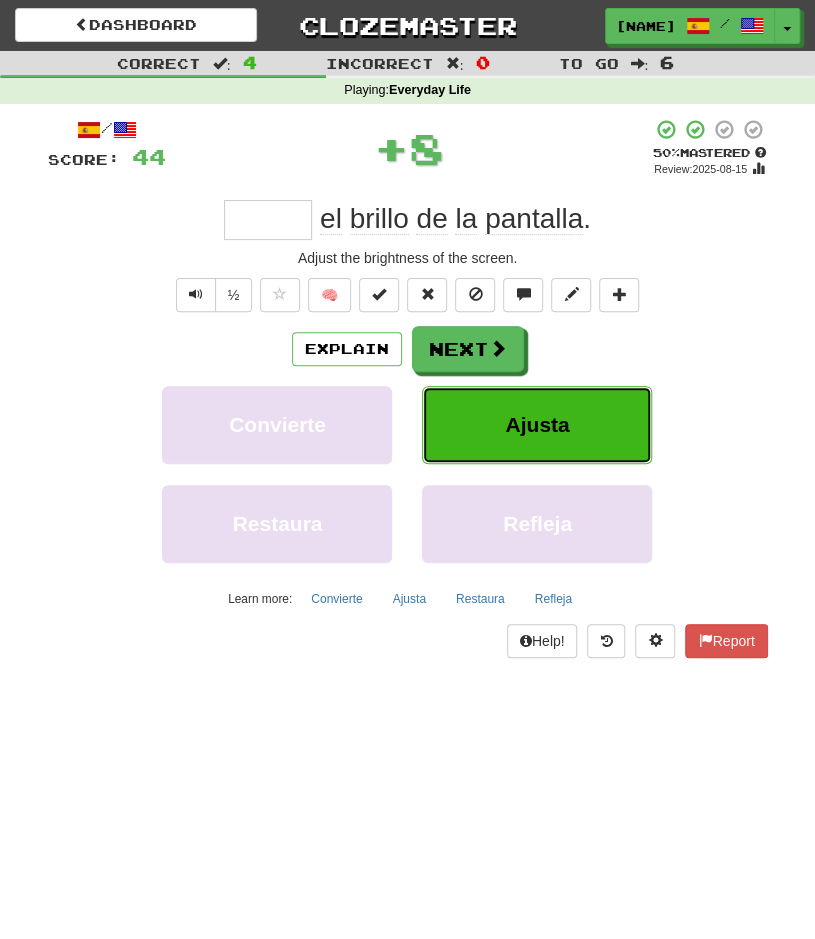 type on "******" 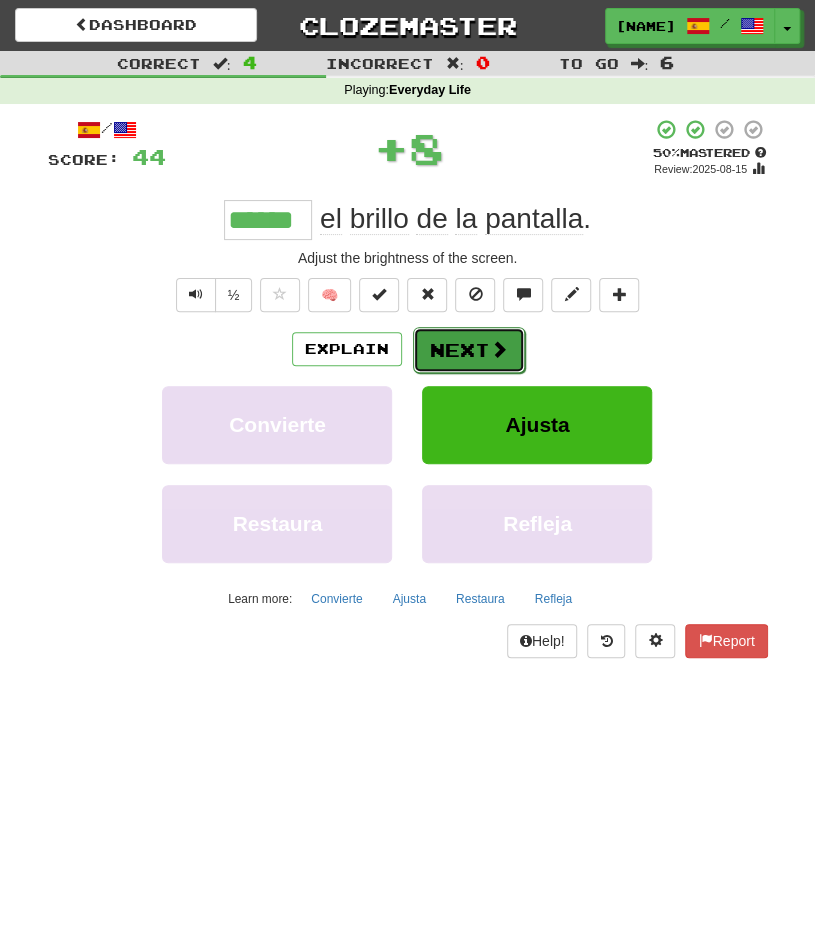 click on "Next" at bounding box center [469, 350] 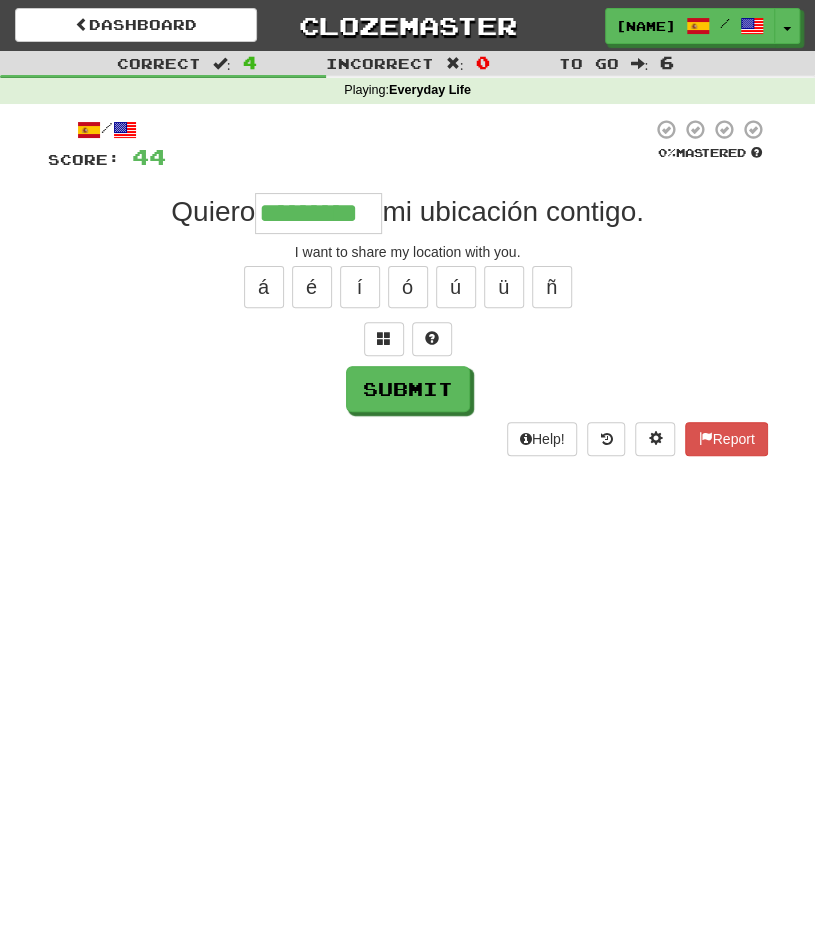 type on "*********" 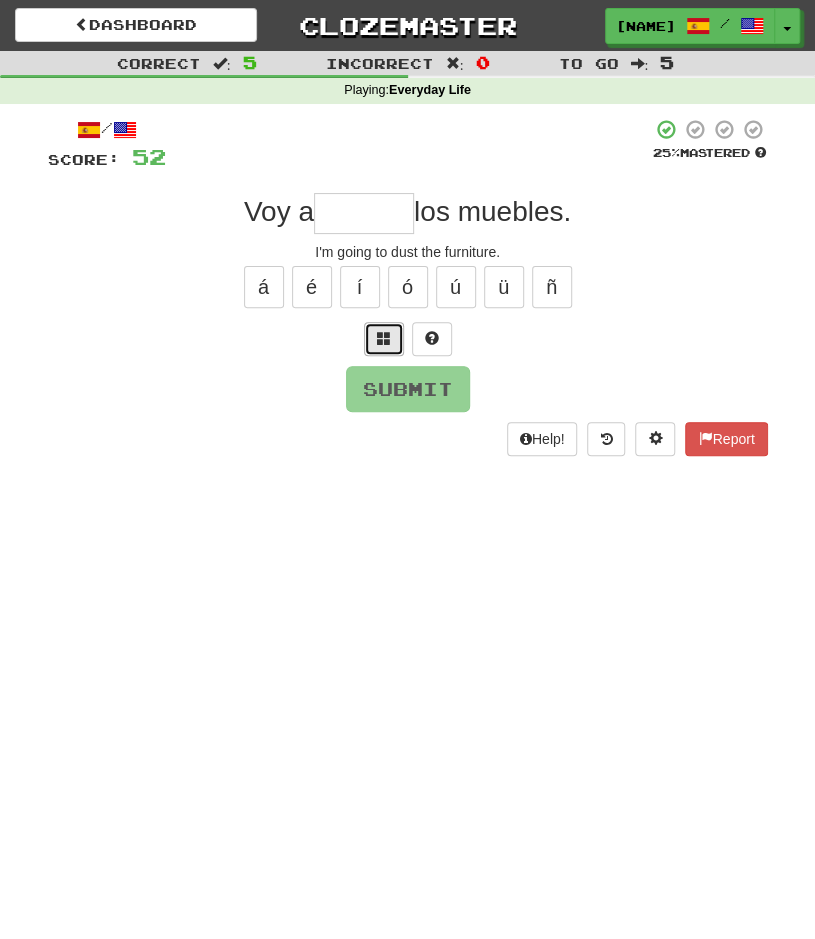 click at bounding box center (384, 339) 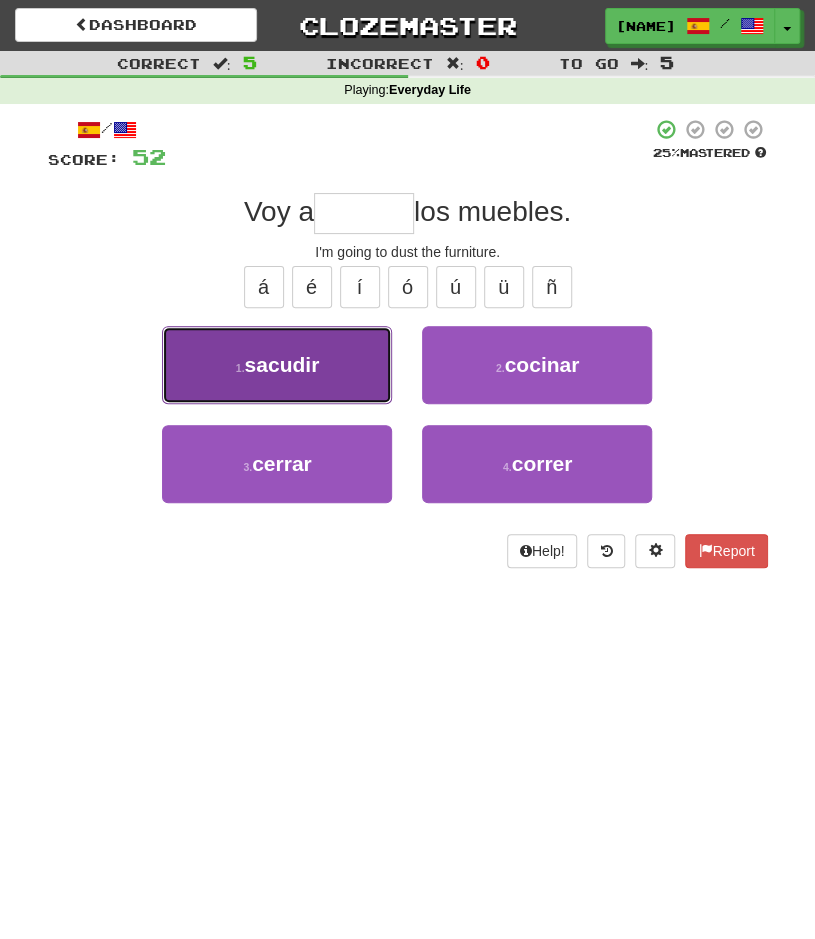 click on "1 . sacudir" at bounding box center (277, 365) 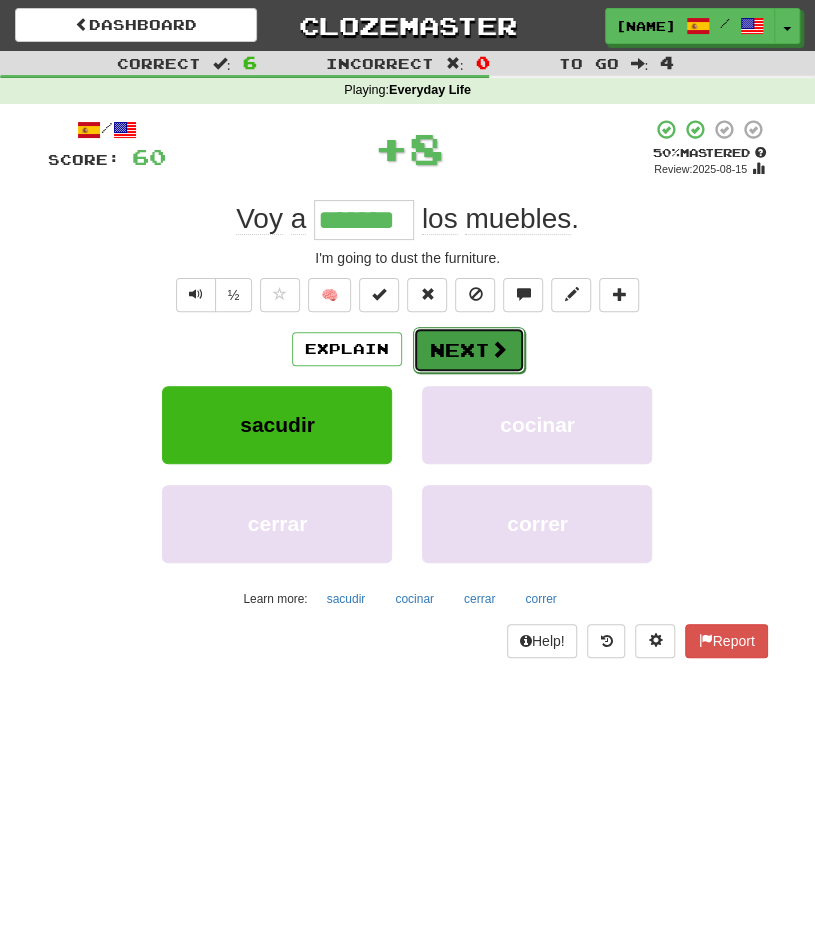 click on "Next" at bounding box center [469, 350] 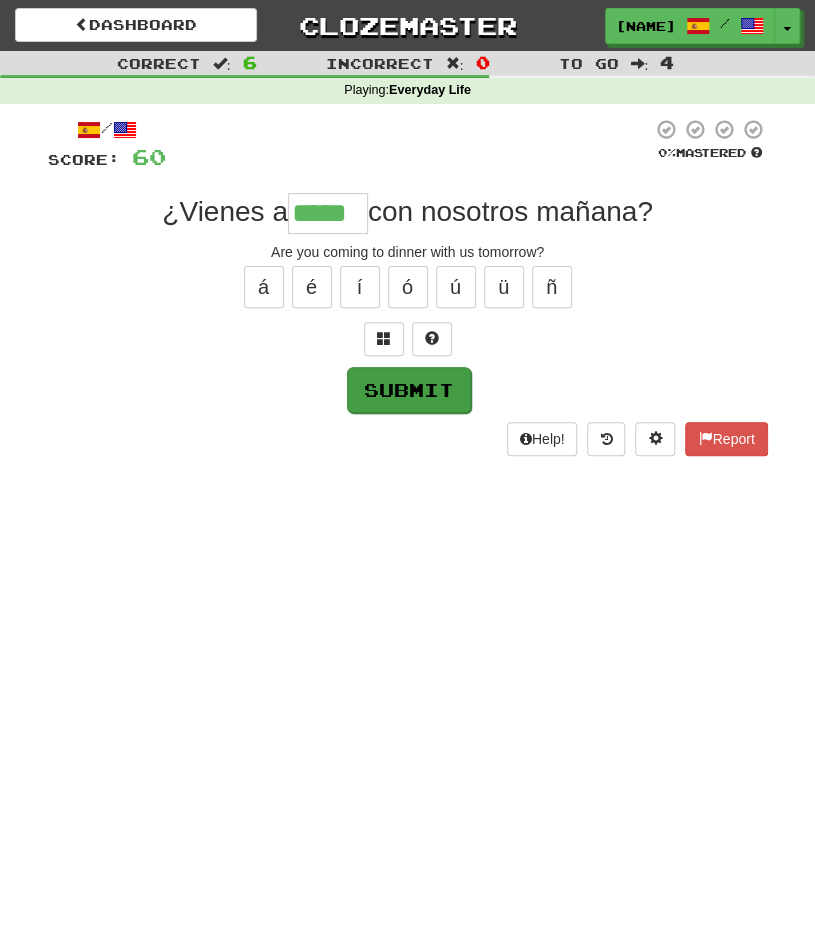 type on "*****" 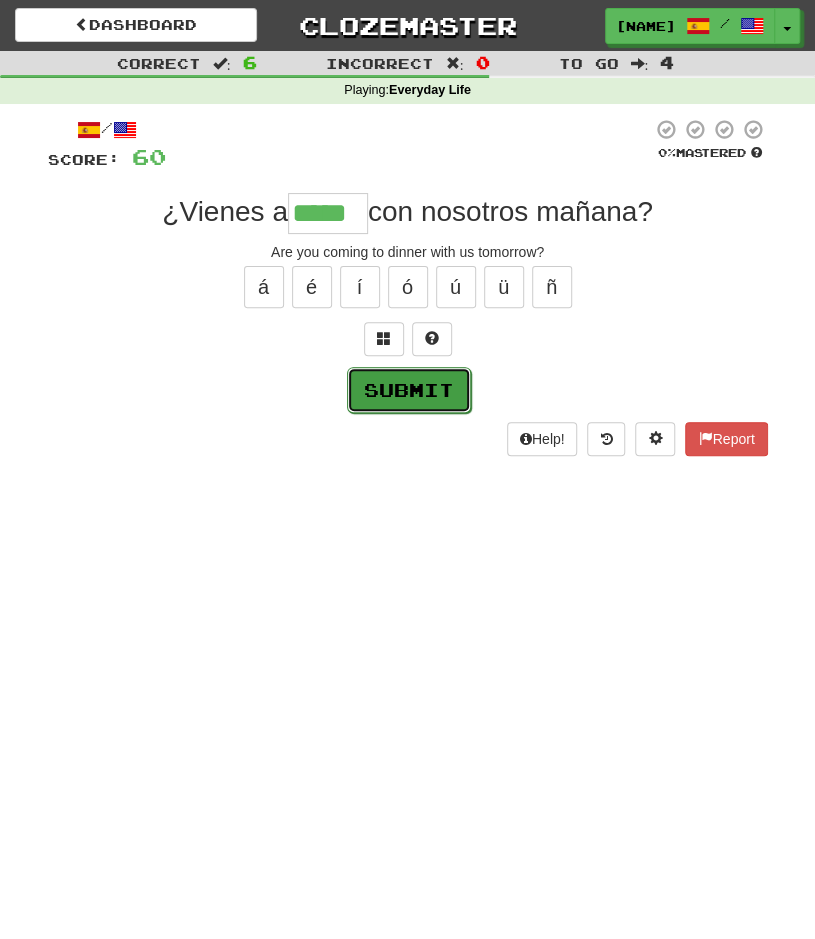 click on "Submit" at bounding box center (409, 390) 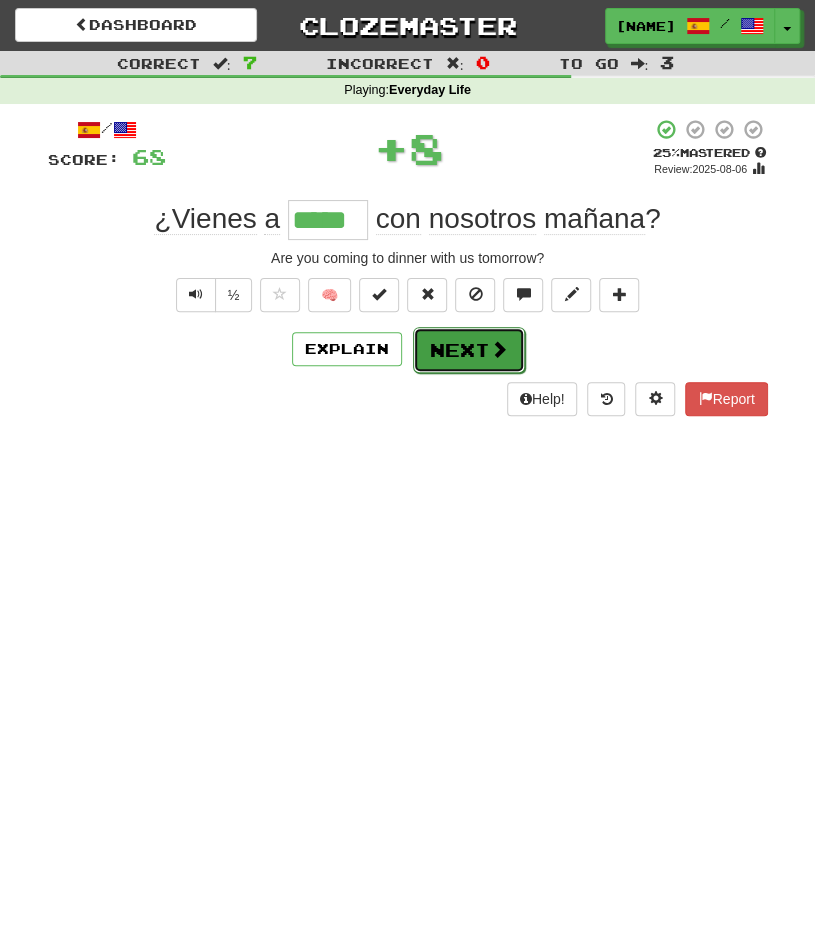 click on "Next" at bounding box center (469, 350) 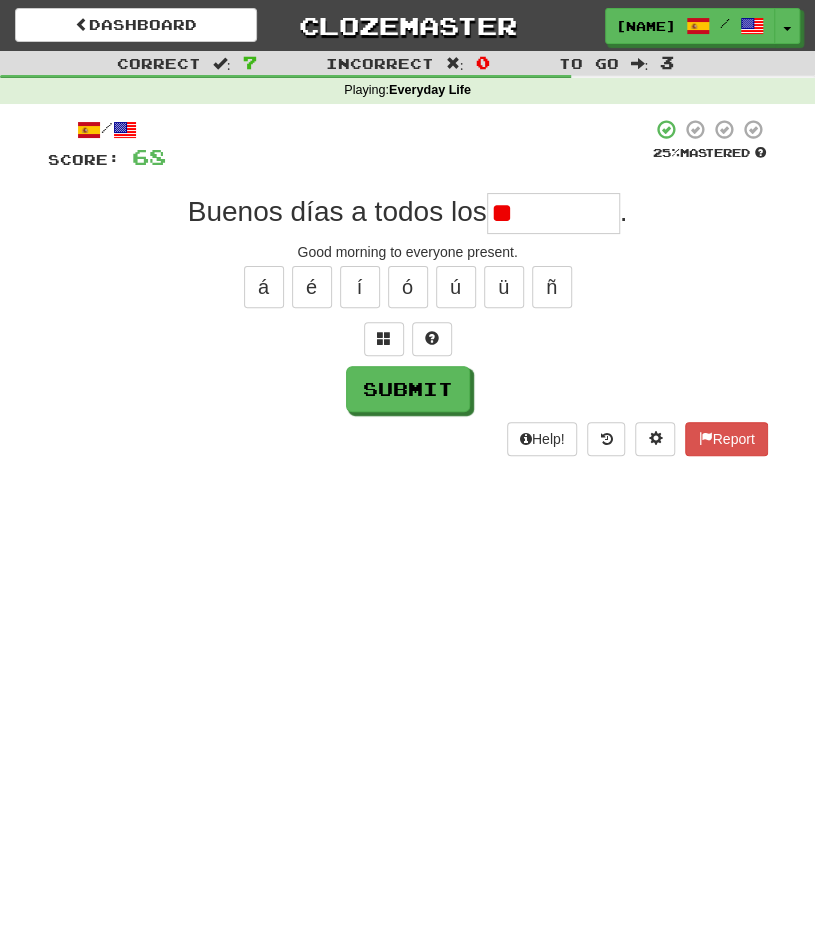 type on "*" 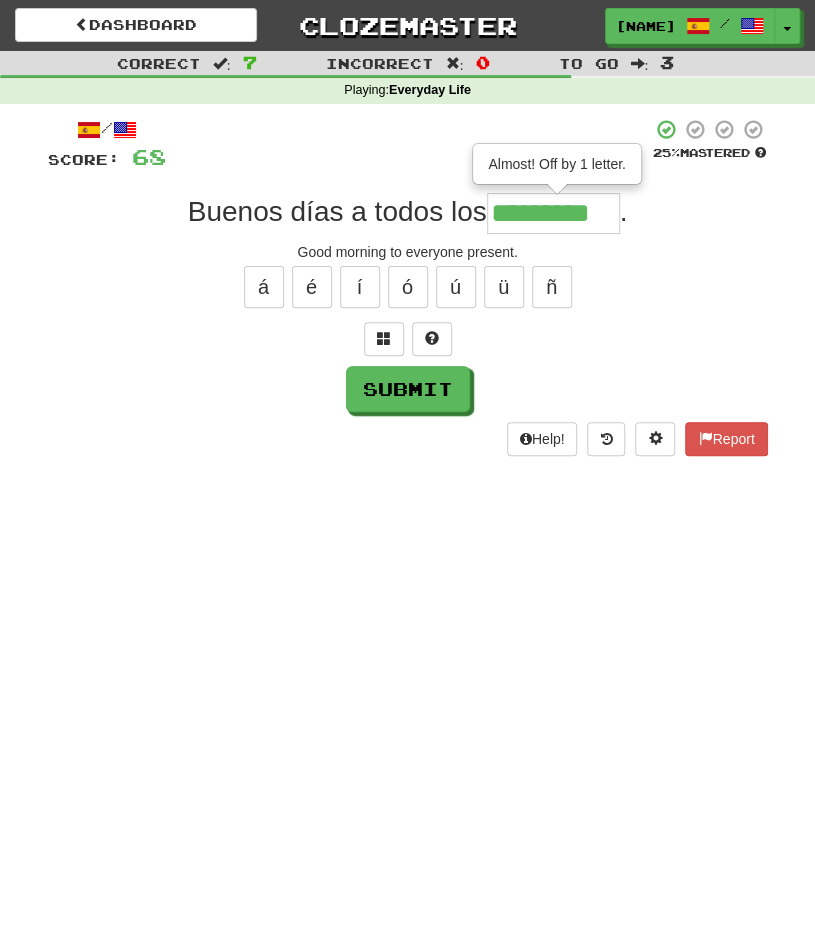 type on "*********" 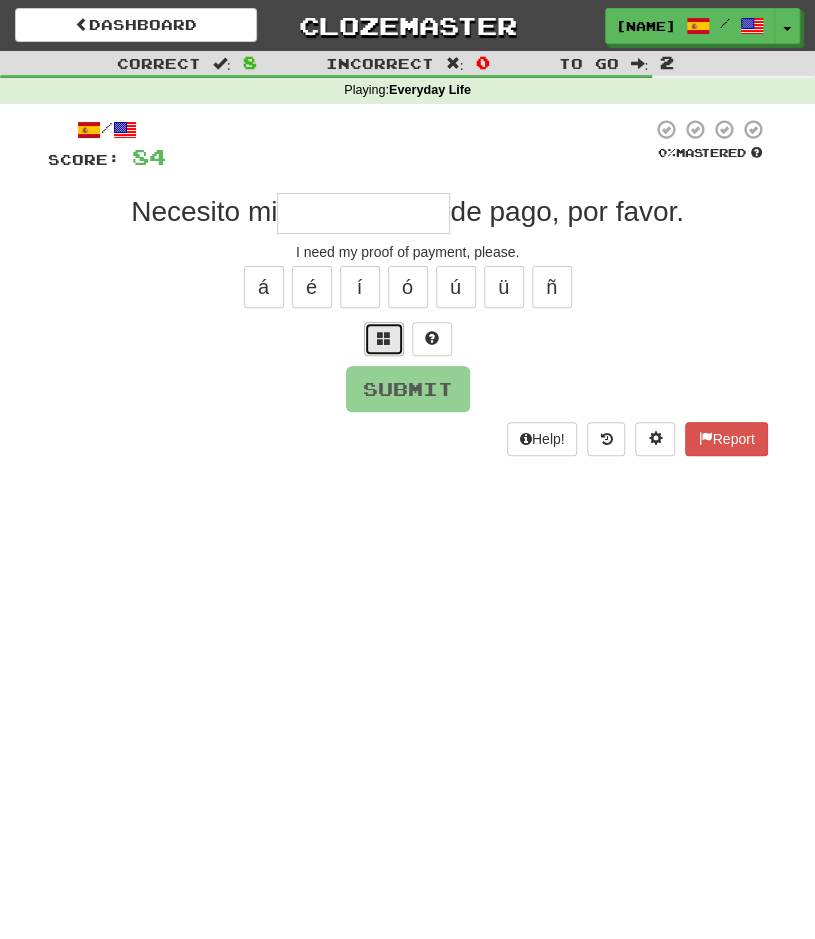 click at bounding box center [384, 338] 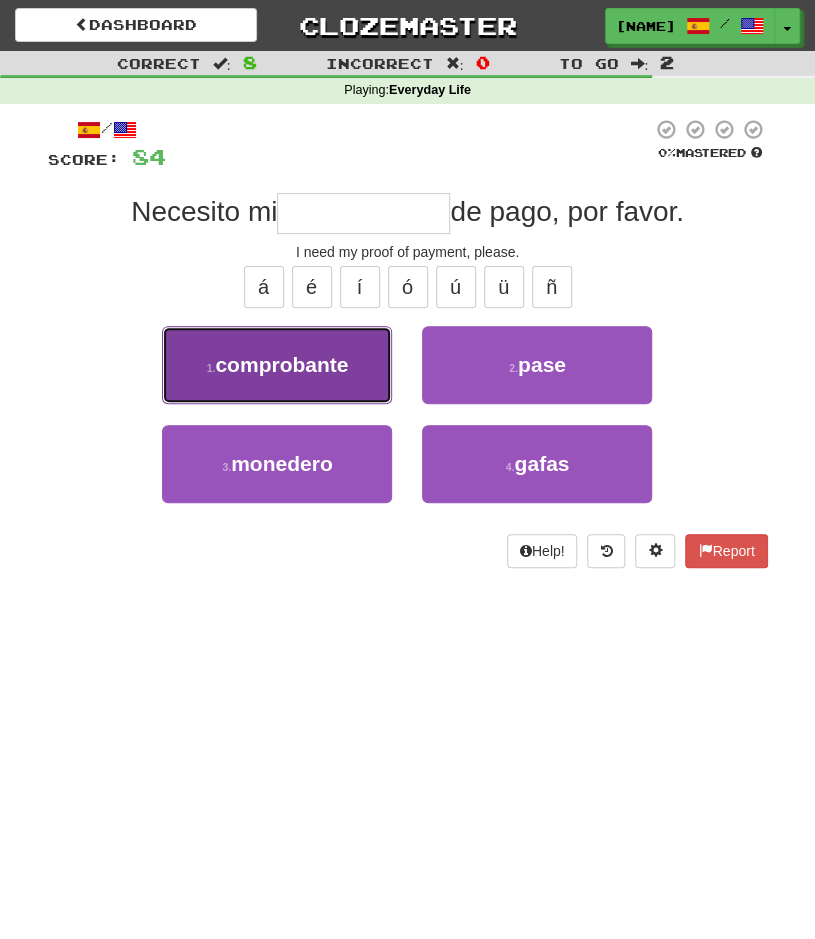 click on "comprobante" at bounding box center (281, 364) 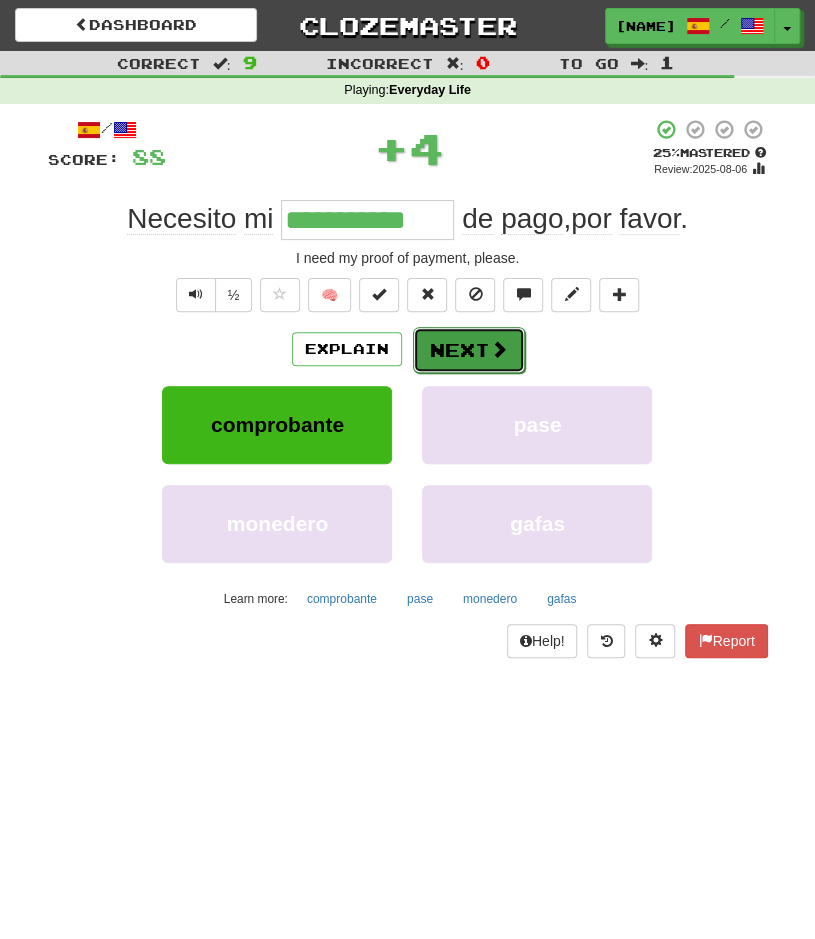 click on "Next" at bounding box center (469, 350) 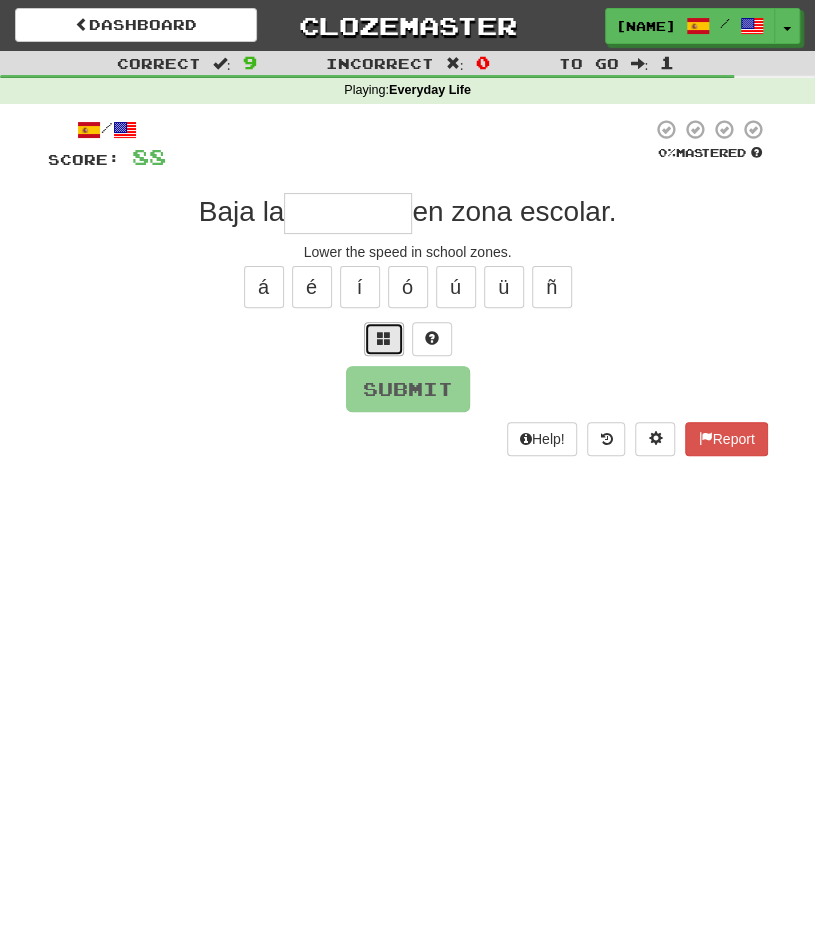 click at bounding box center (384, 339) 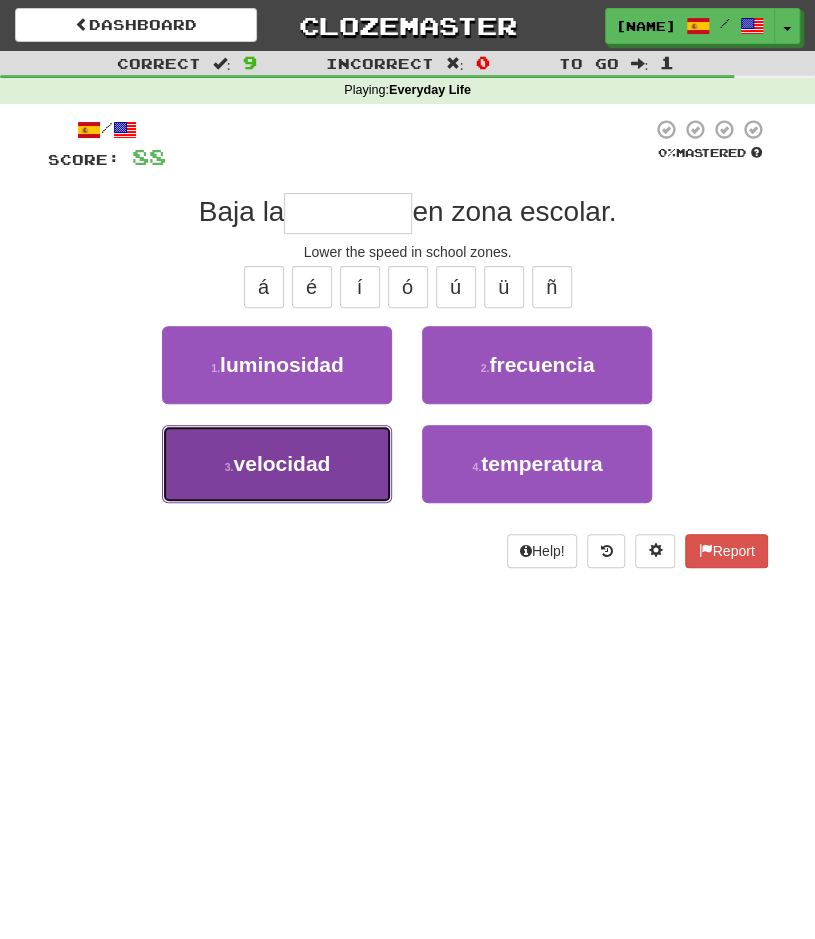 click on "velocidad" at bounding box center (281, 463) 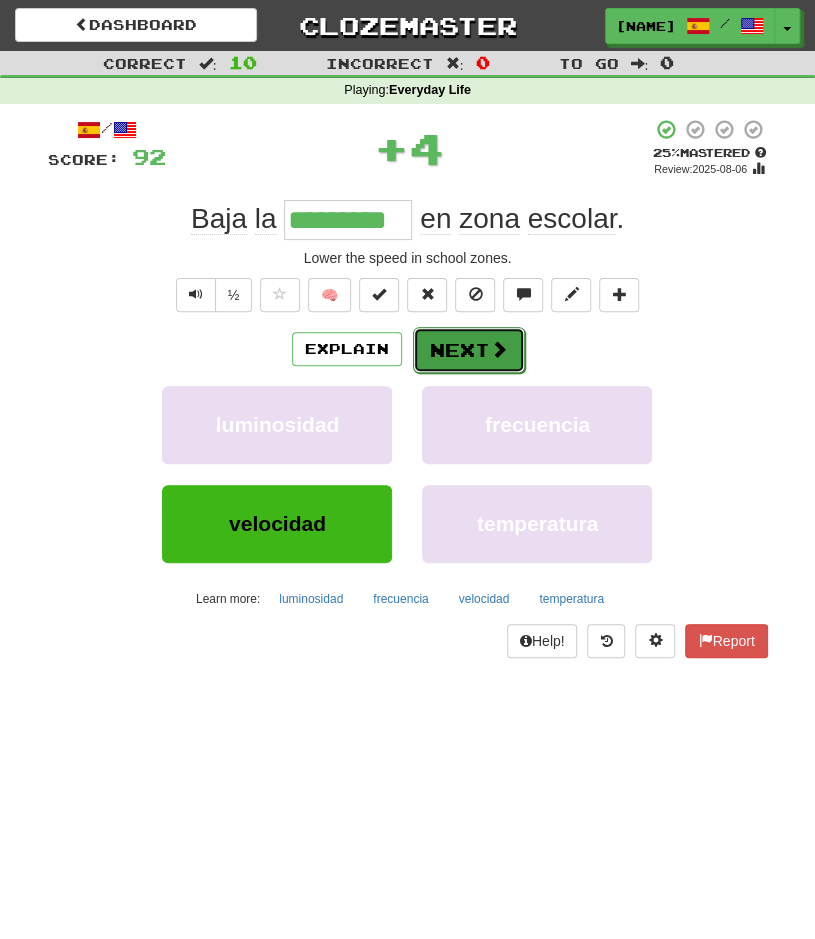 click on "Next" at bounding box center (469, 350) 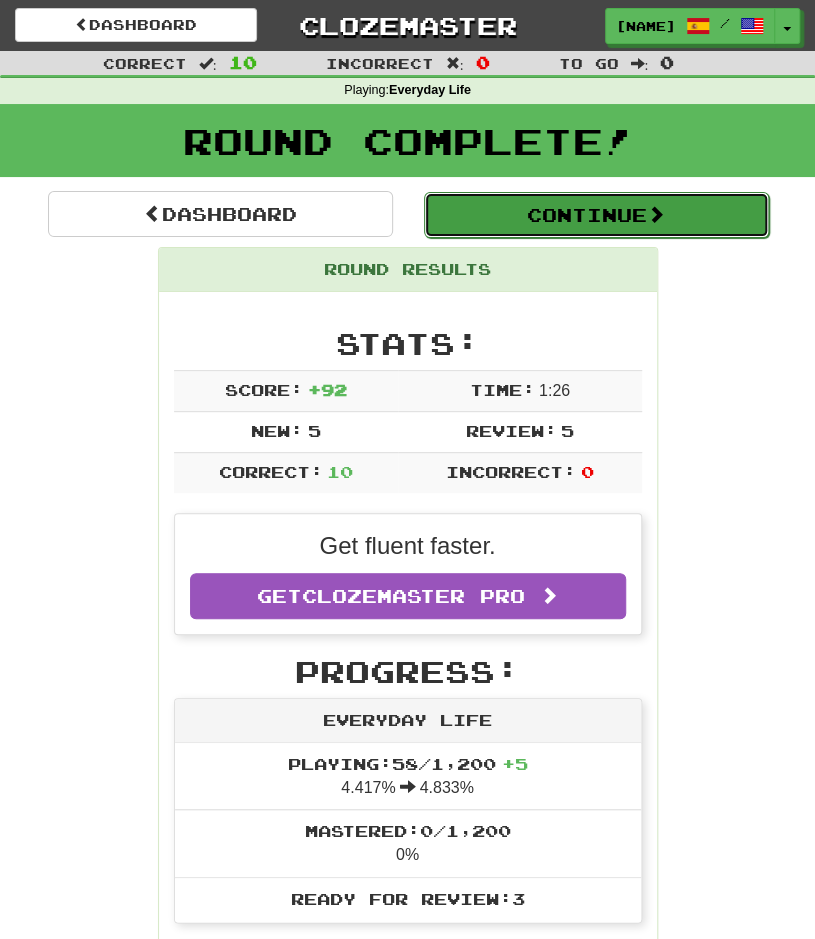 click on "Continue" at bounding box center [596, 215] 